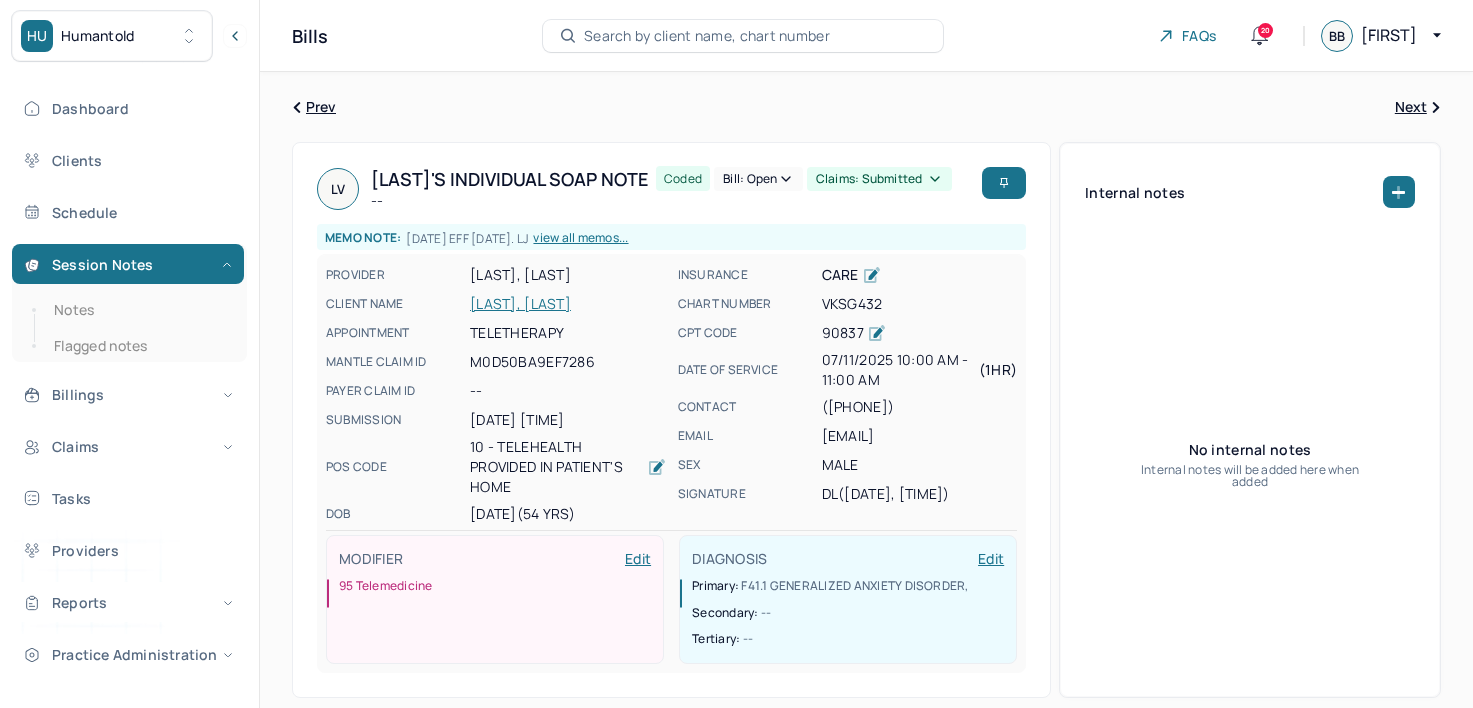 scroll, scrollTop: 0, scrollLeft: 0, axis: both 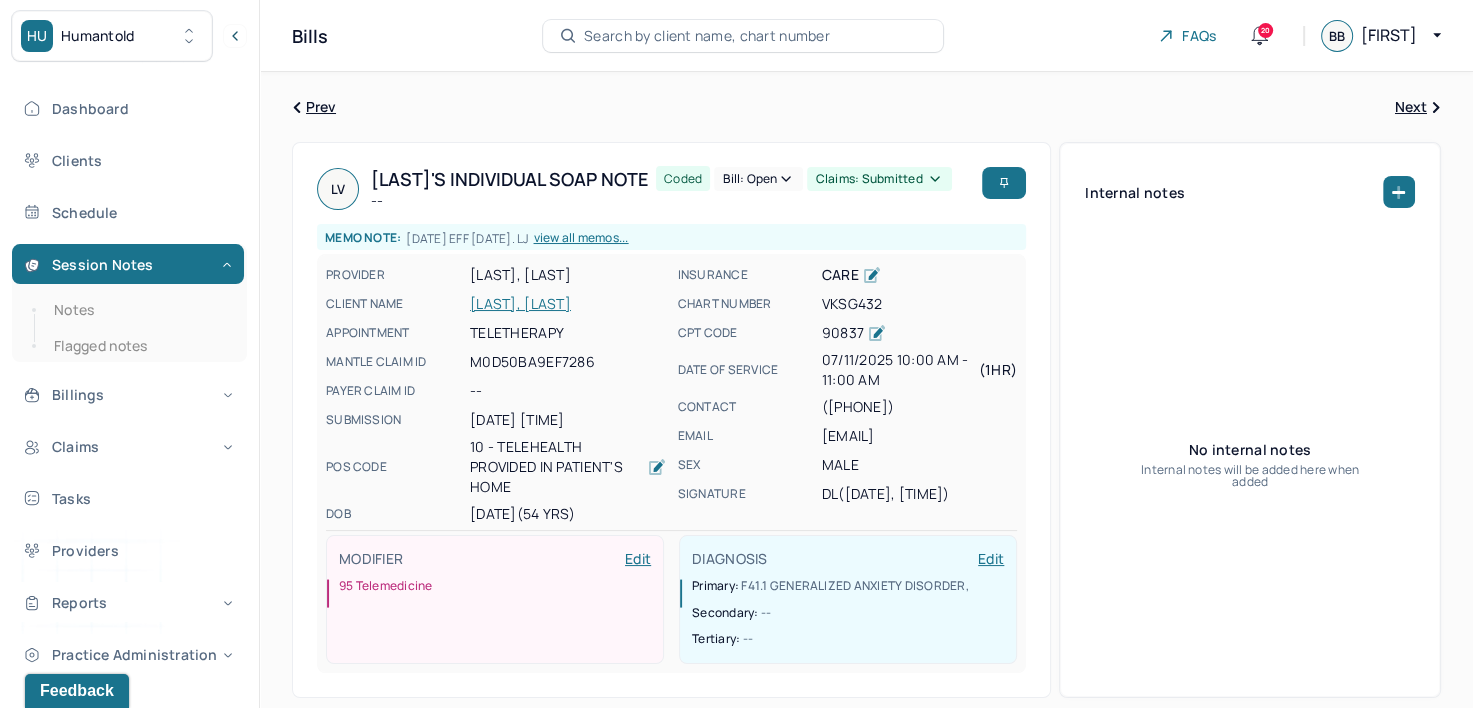 click 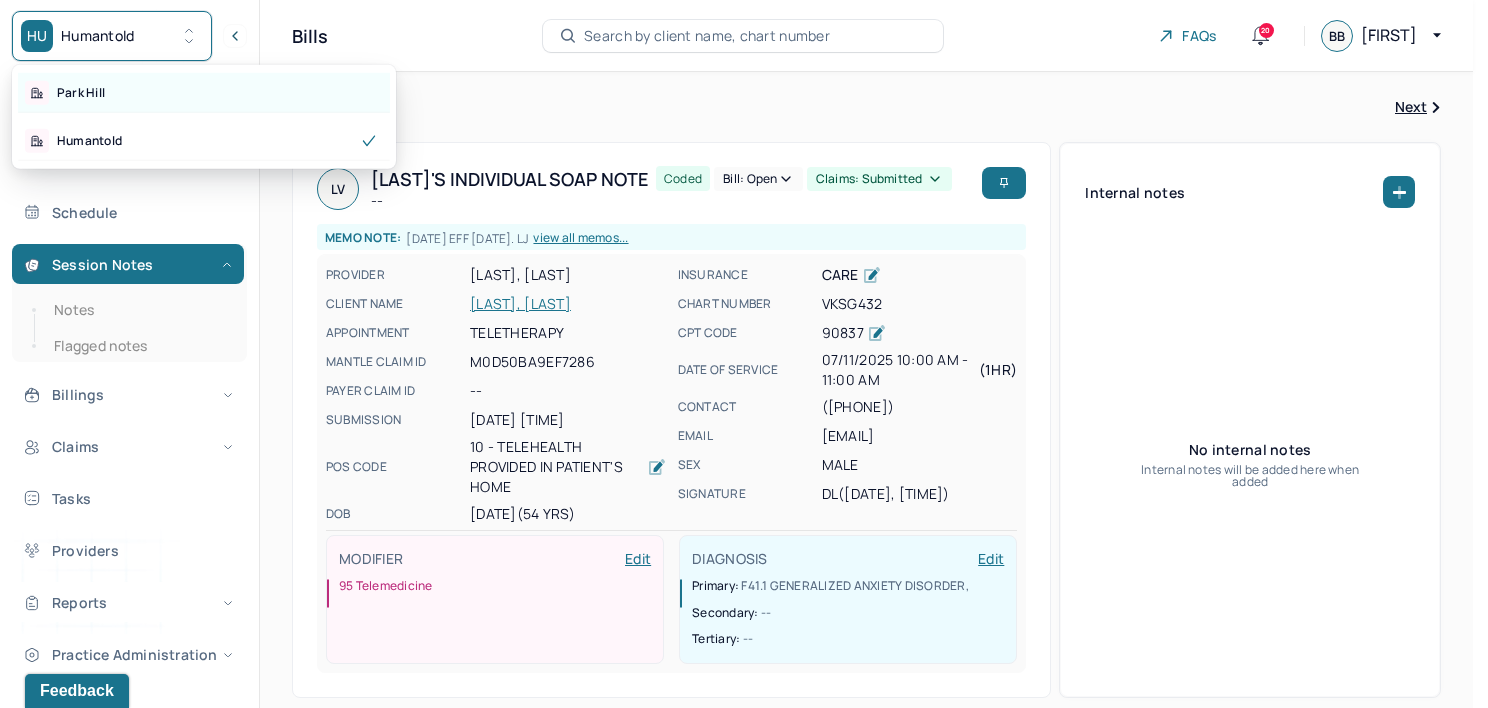 click on "Park Hill" at bounding box center [204, 93] 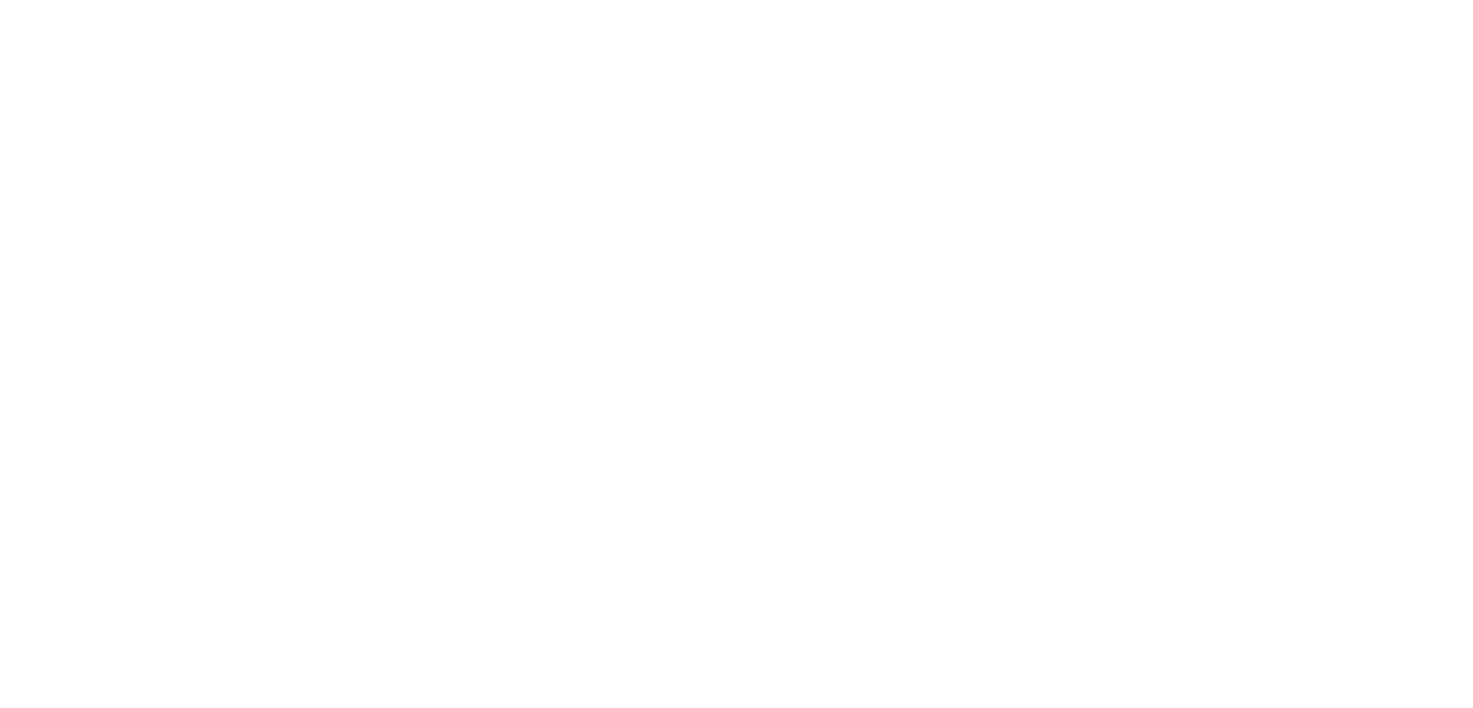 scroll, scrollTop: 0, scrollLeft: 0, axis: both 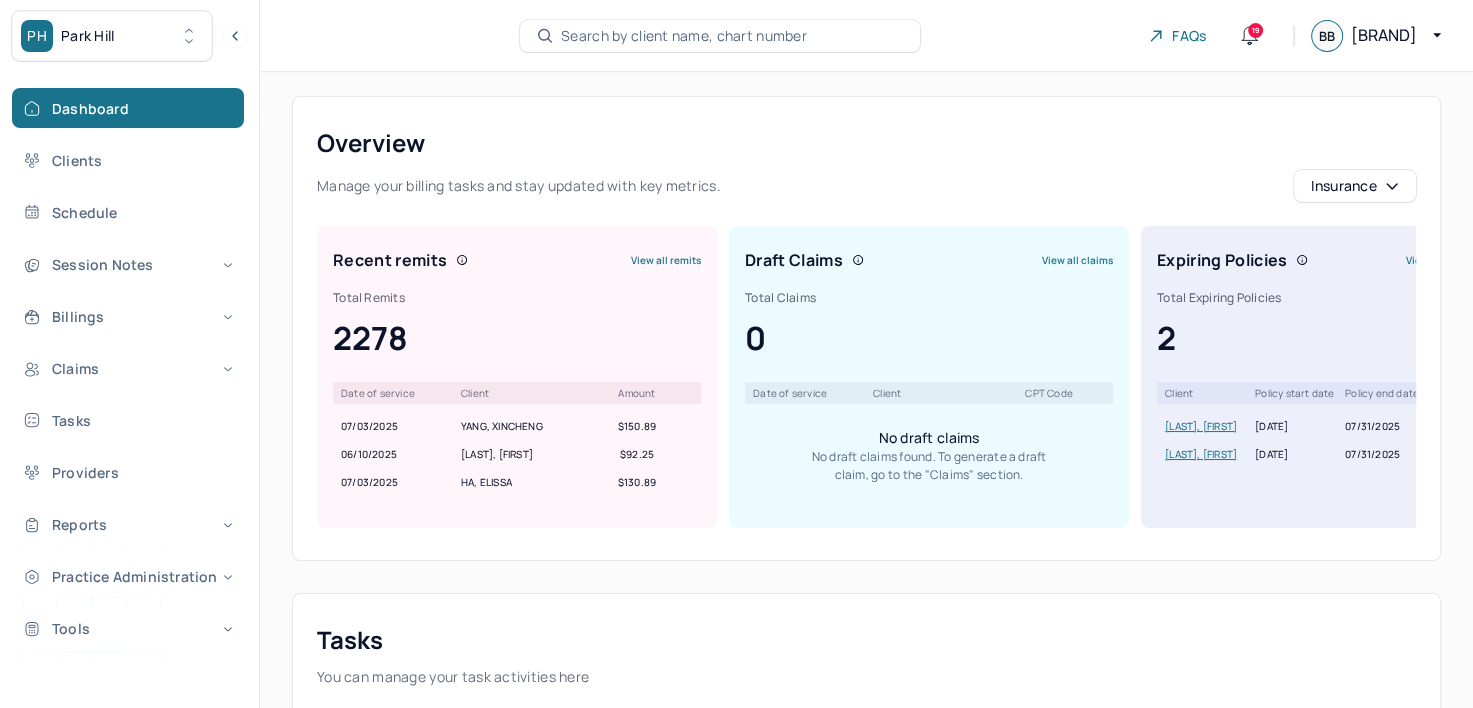click on "Search by client name, chart number" at bounding box center [684, 36] 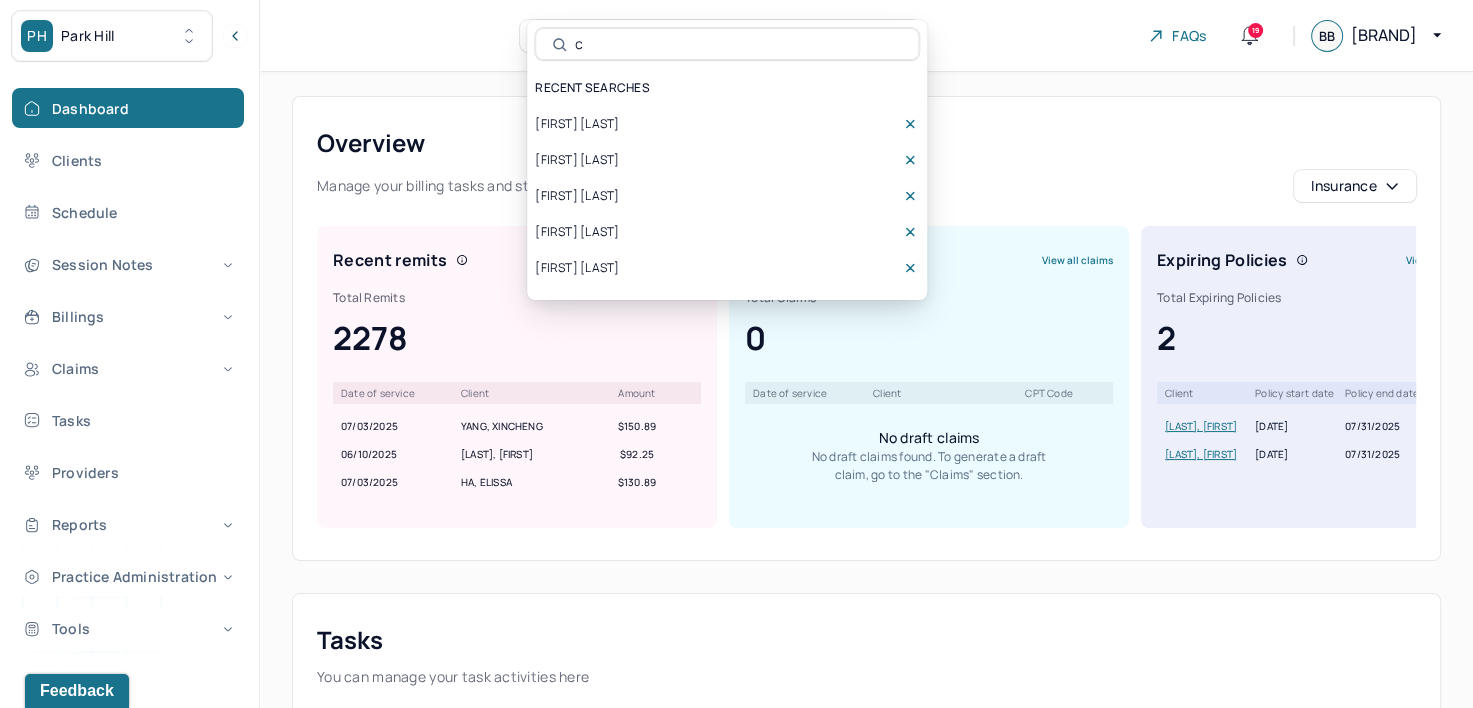 scroll, scrollTop: 0, scrollLeft: 0, axis: both 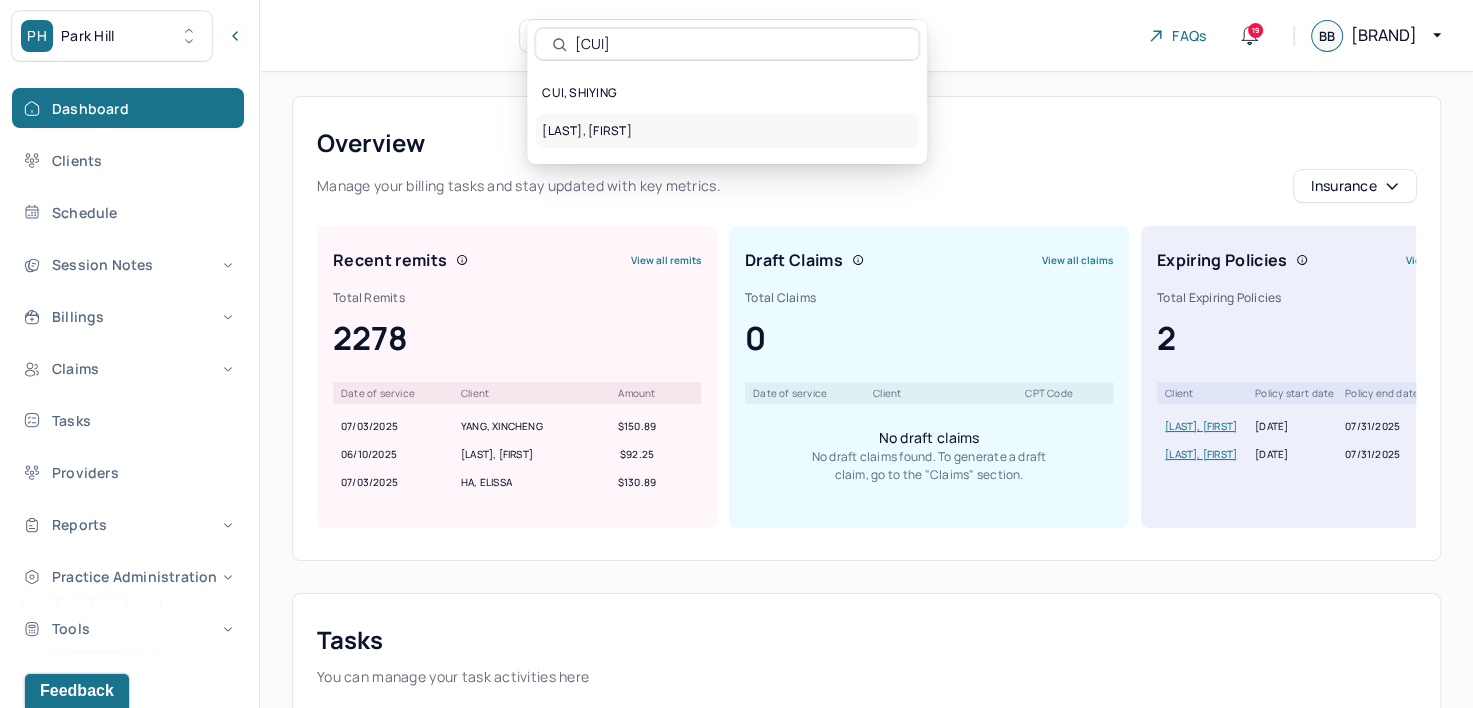 type on "[CUI]" 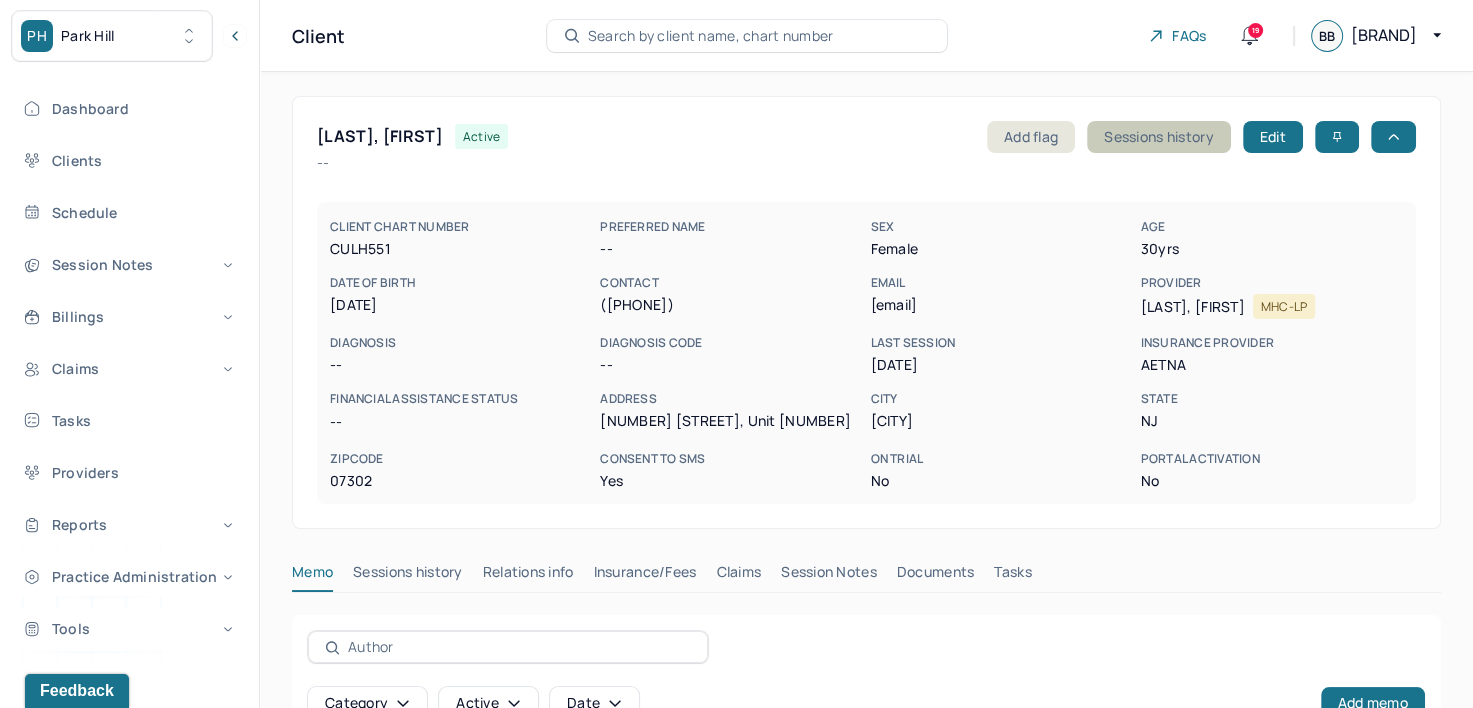 click on "Sessions history" at bounding box center (1158, 137) 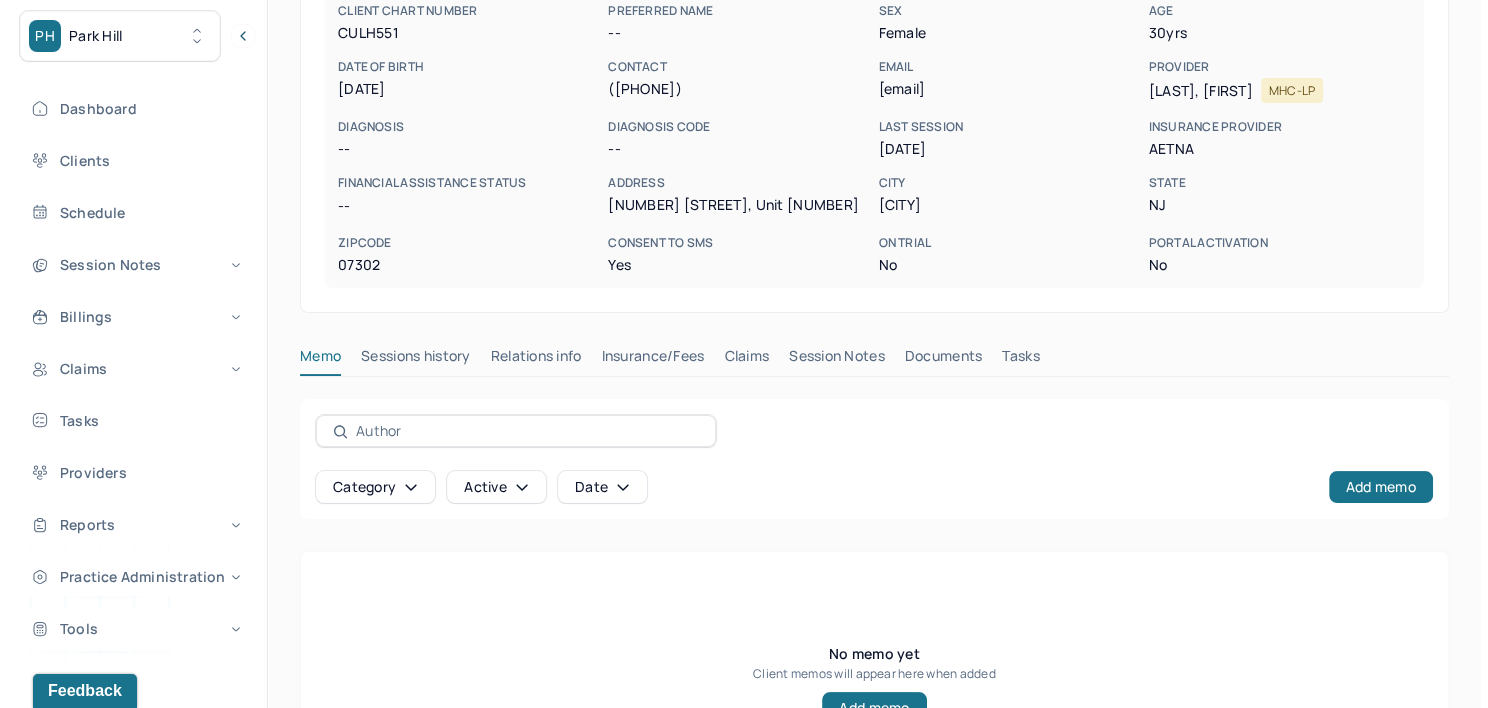 scroll, scrollTop: 300, scrollLeft: 0, axis: vertical 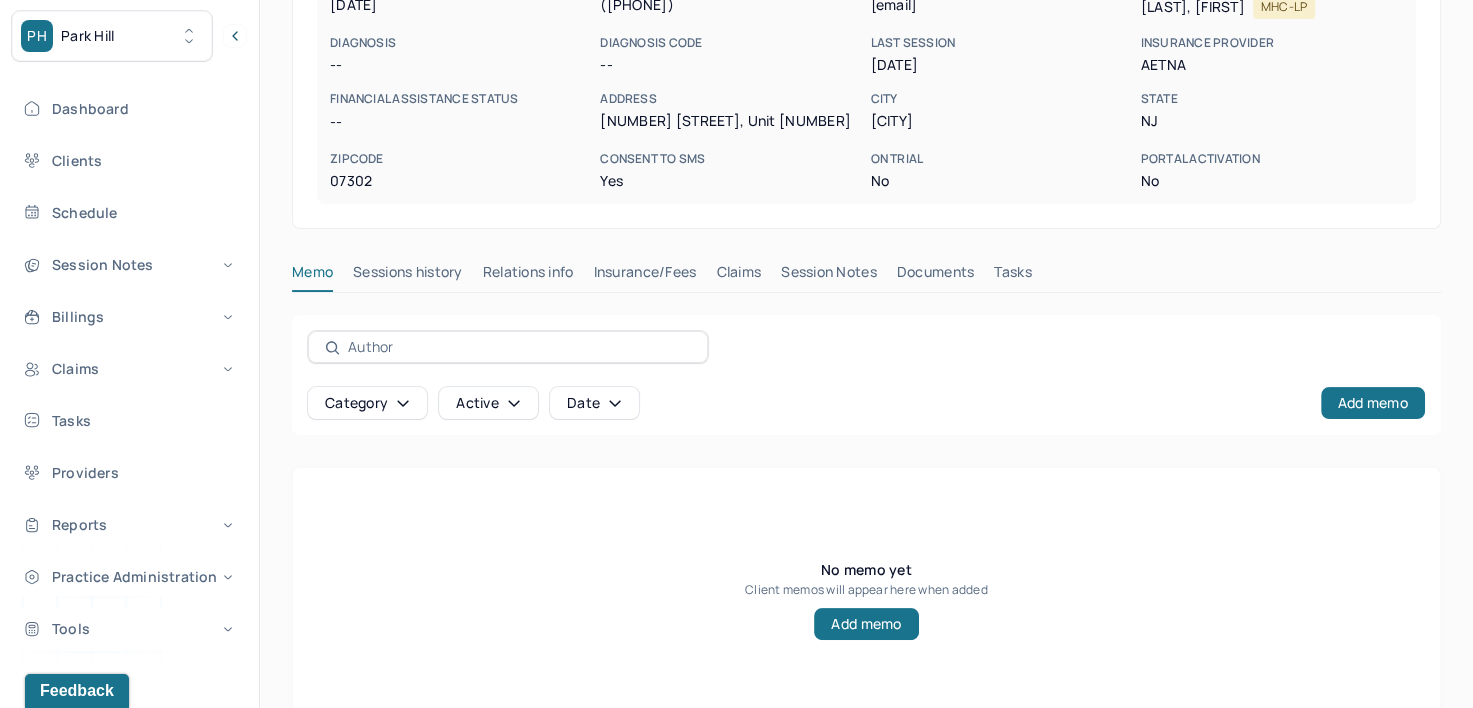 click on "PH Park Hill" at bounding box center (112, 36) 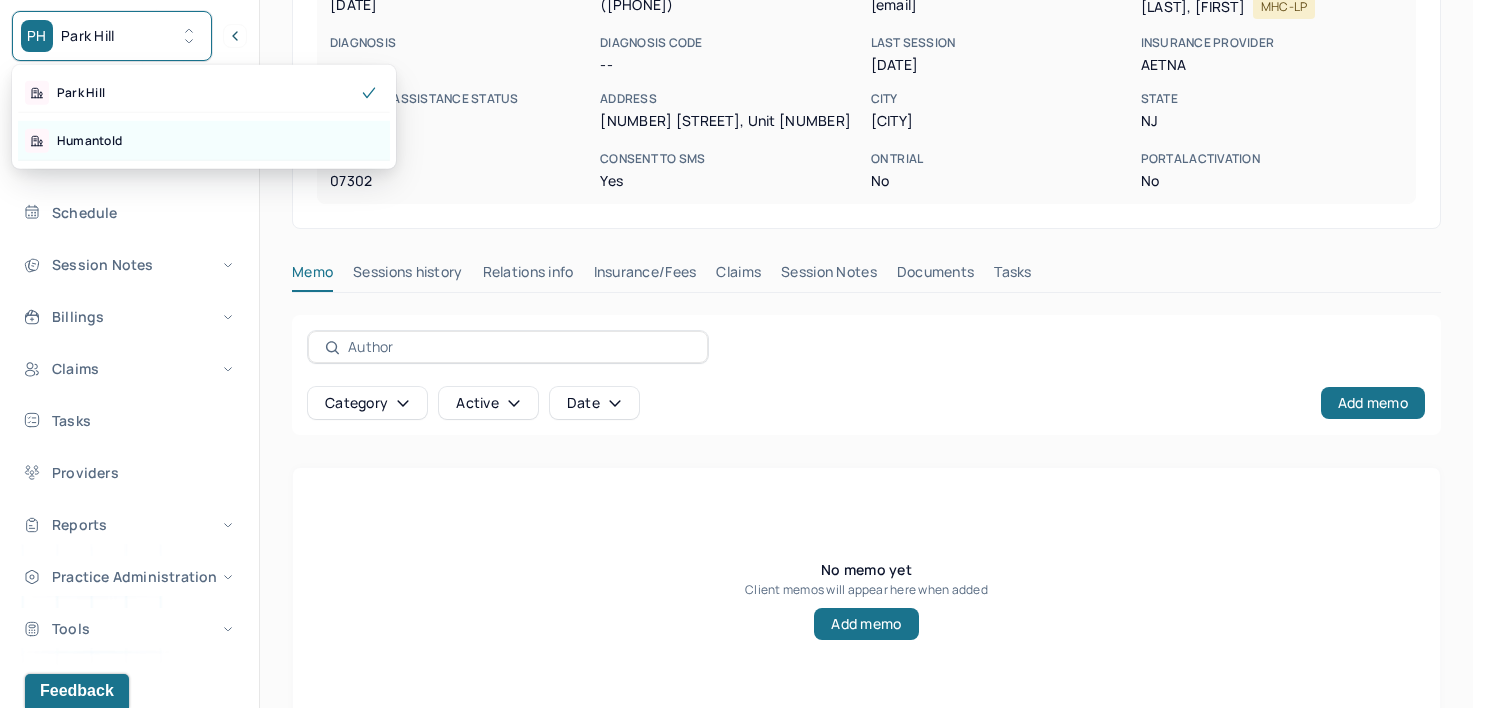 click on "Humantold" at bounding box center (204, 141) 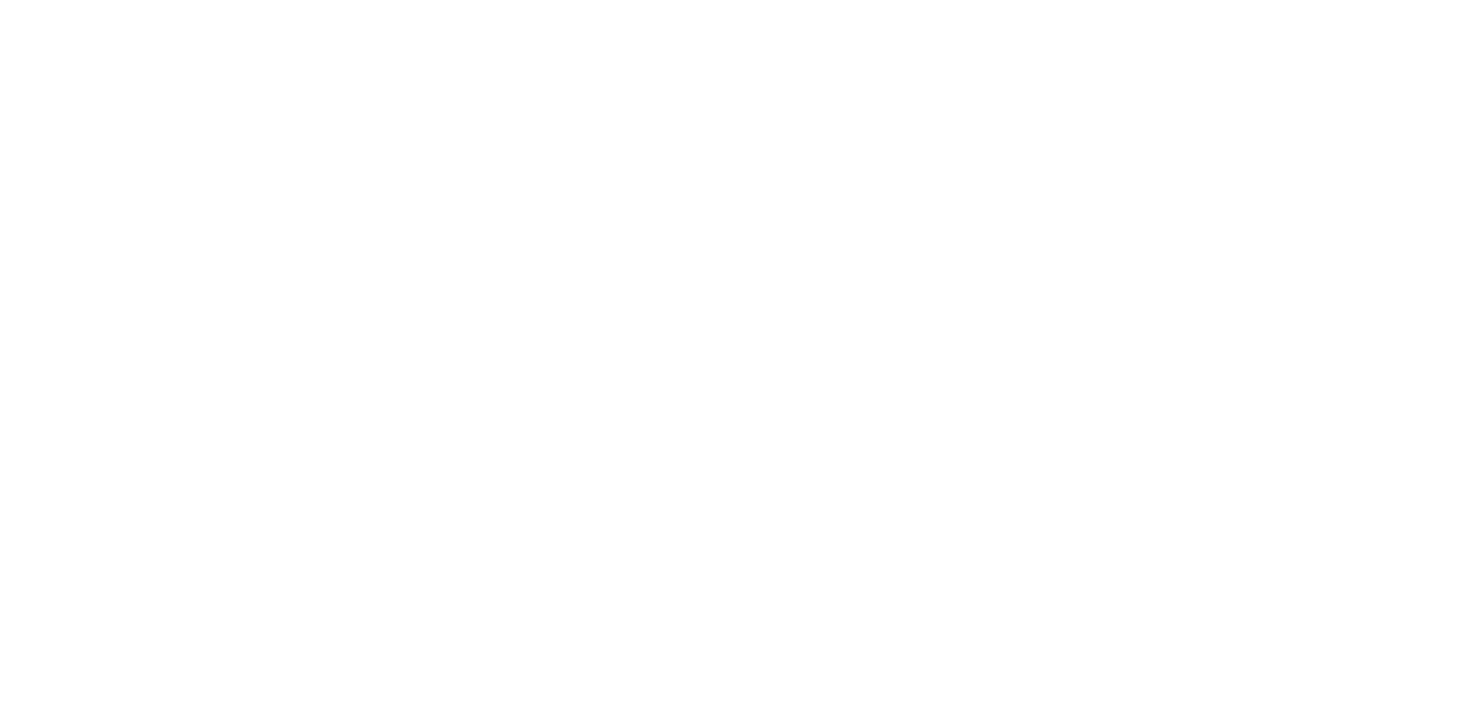 scroll, scrollTop: 0, scrollLeft: 0, axis: both 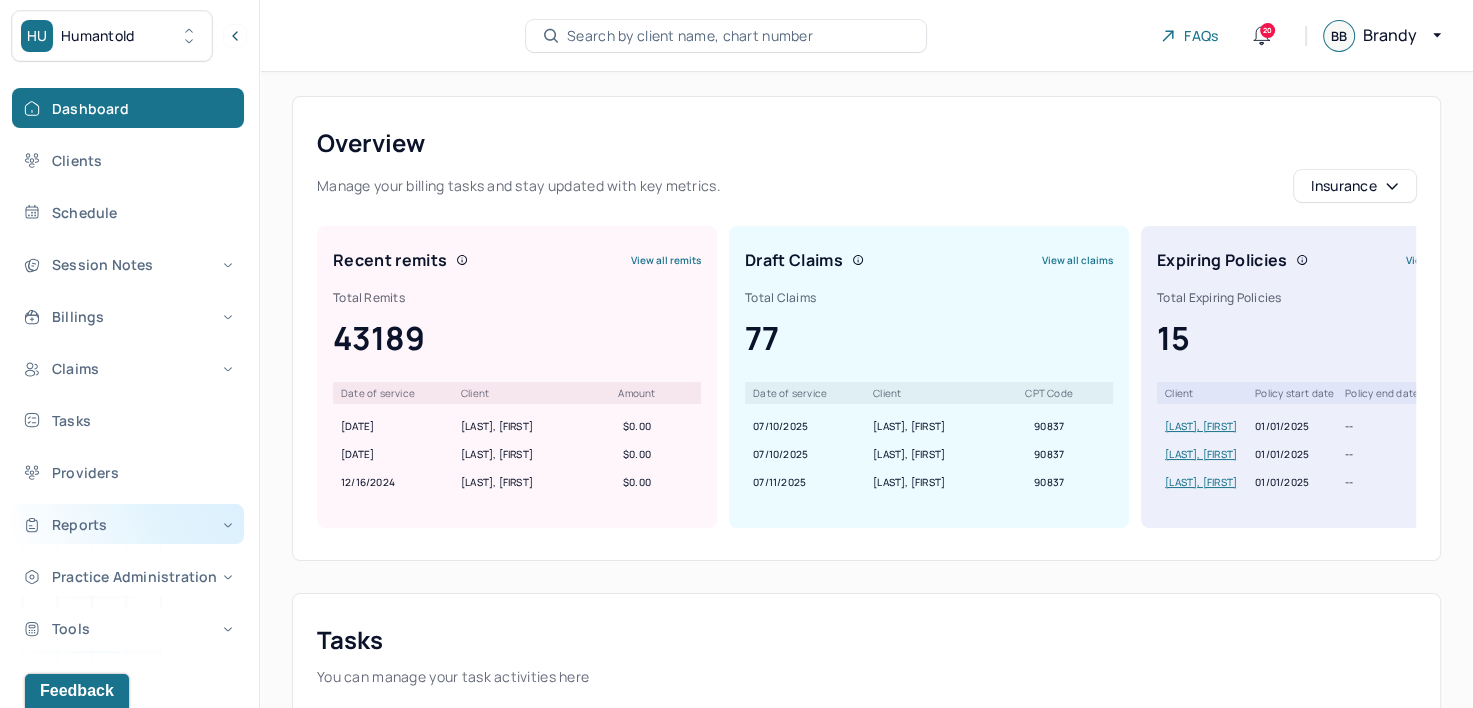 click on "Reports" at bounding box center (128, 524) 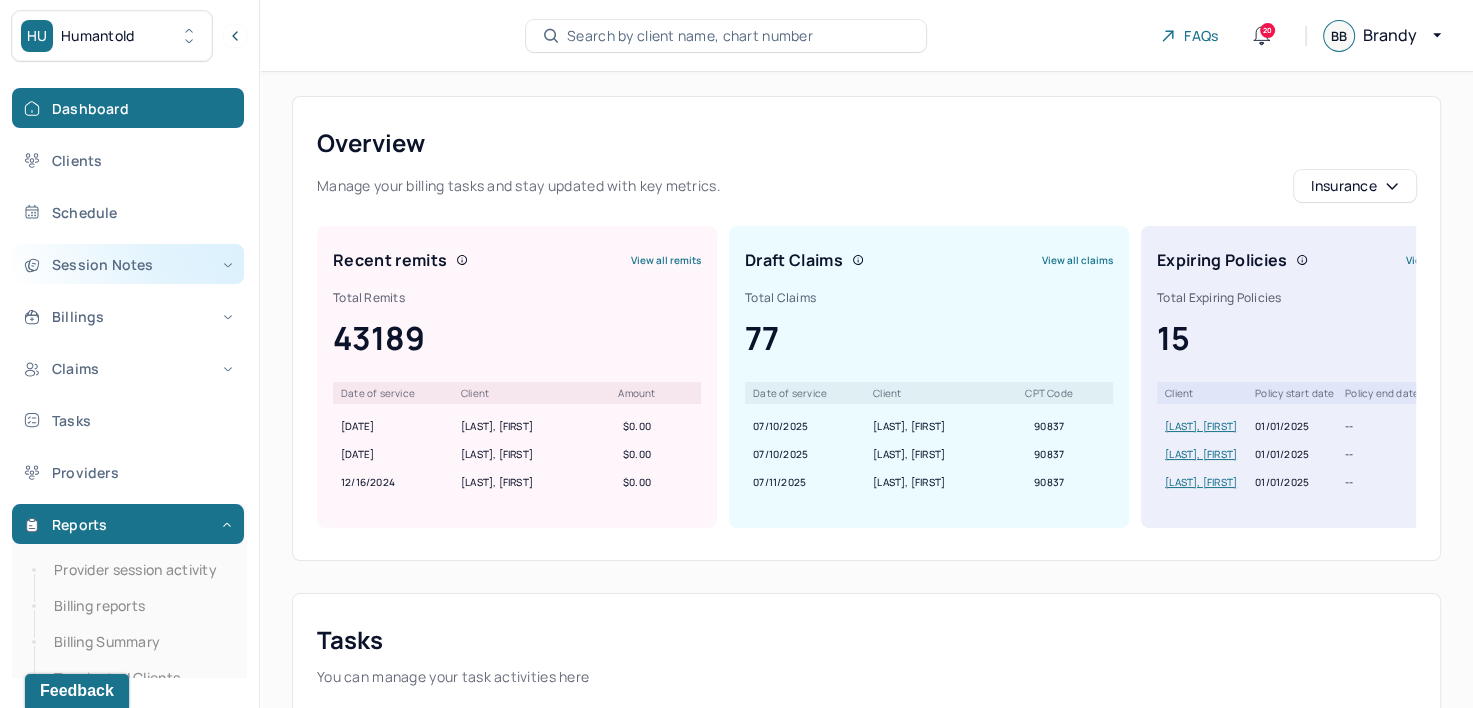 click on "Session Notes" at bounding box center [128, 264] 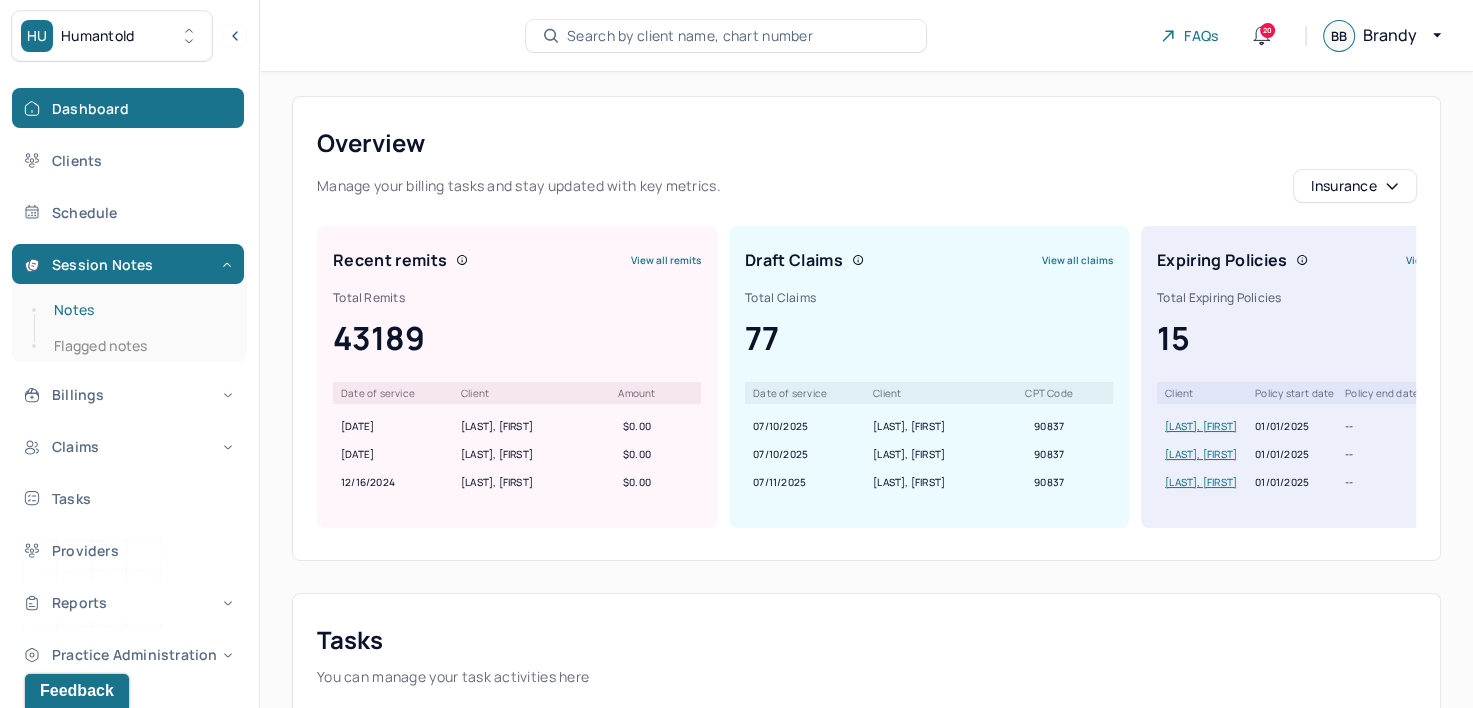 click on "Notes" at bounding box center [139, 310] 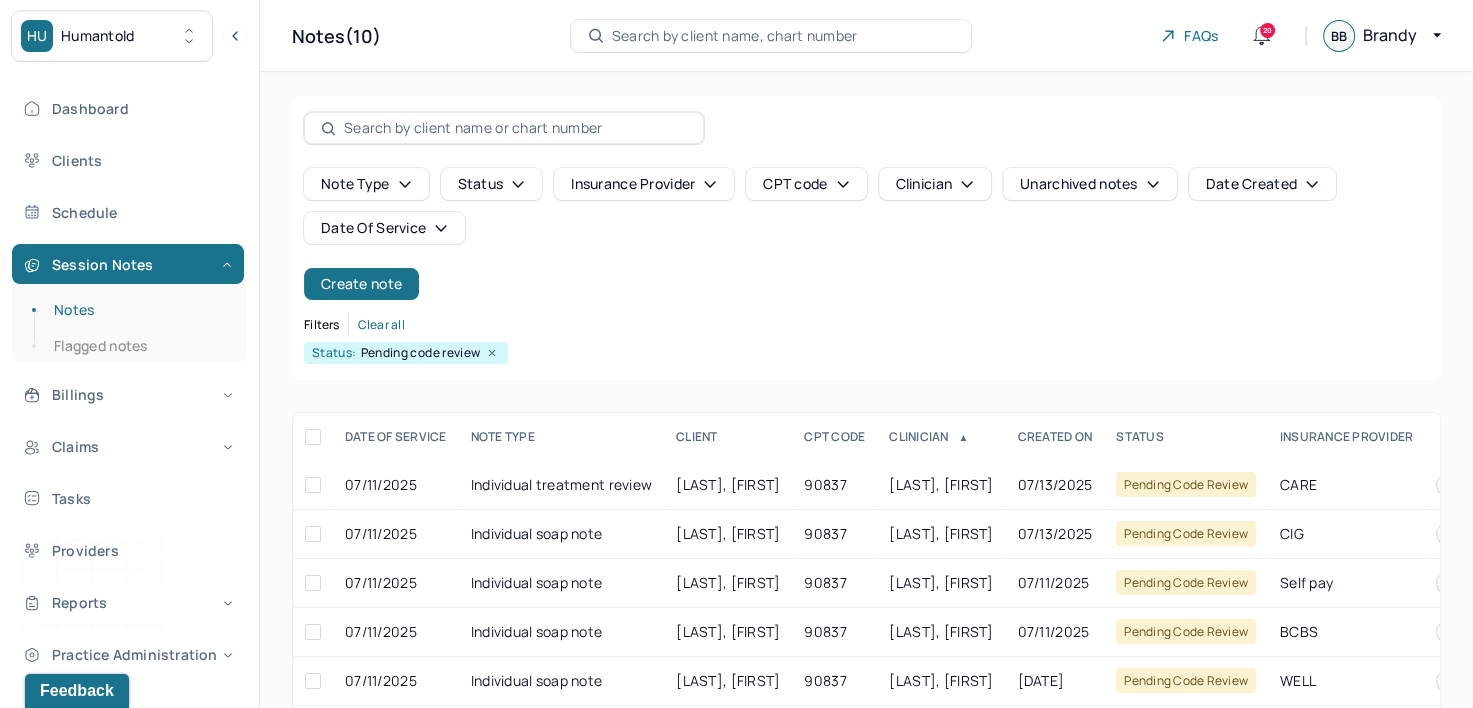 click 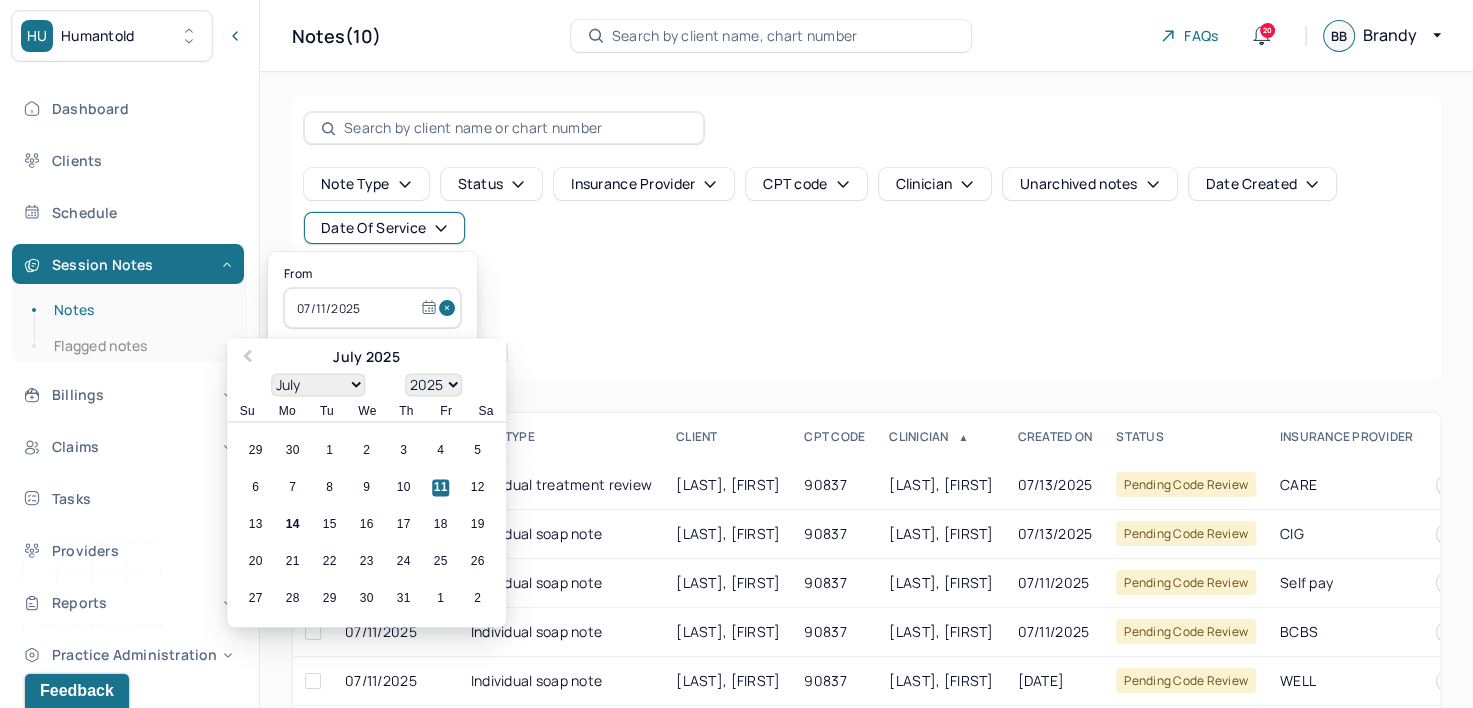 click at bounding box center [450, 308] 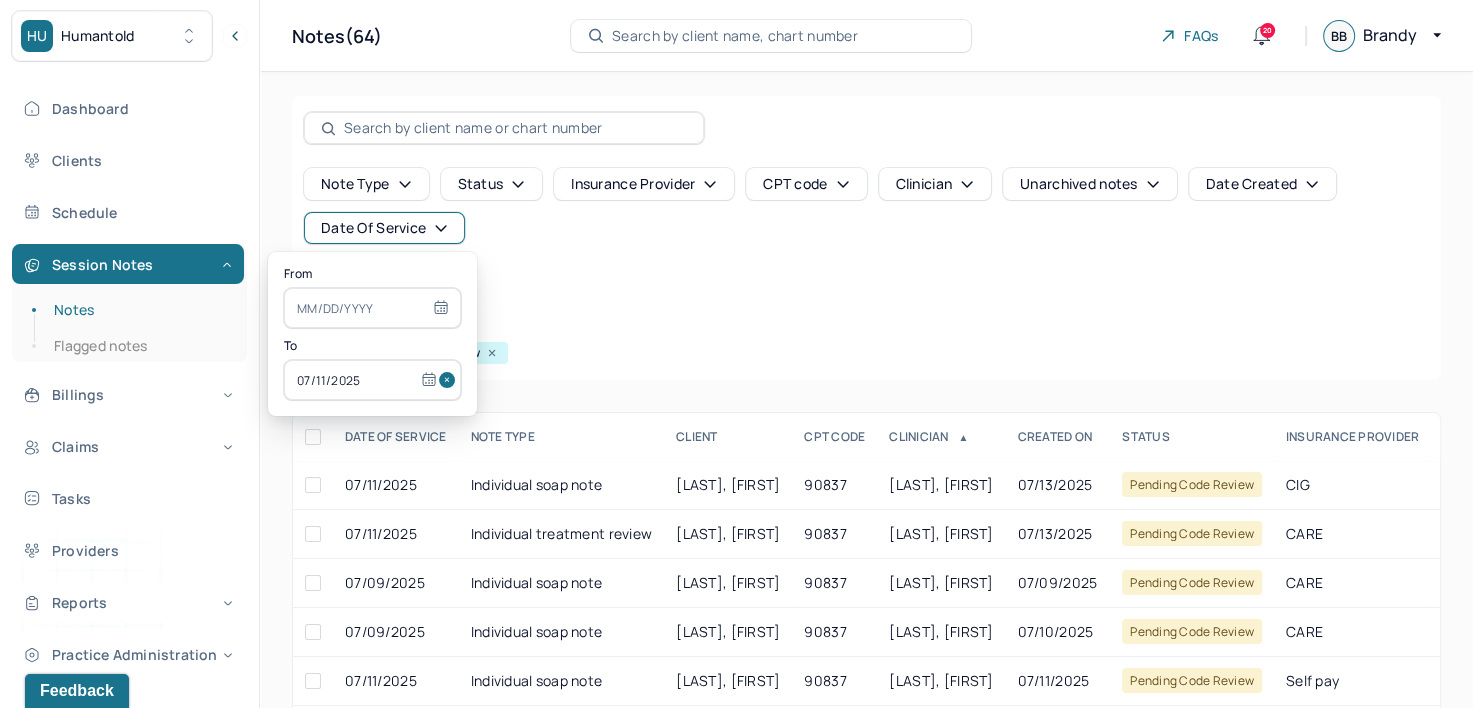 click at bounding box center (450, 380) 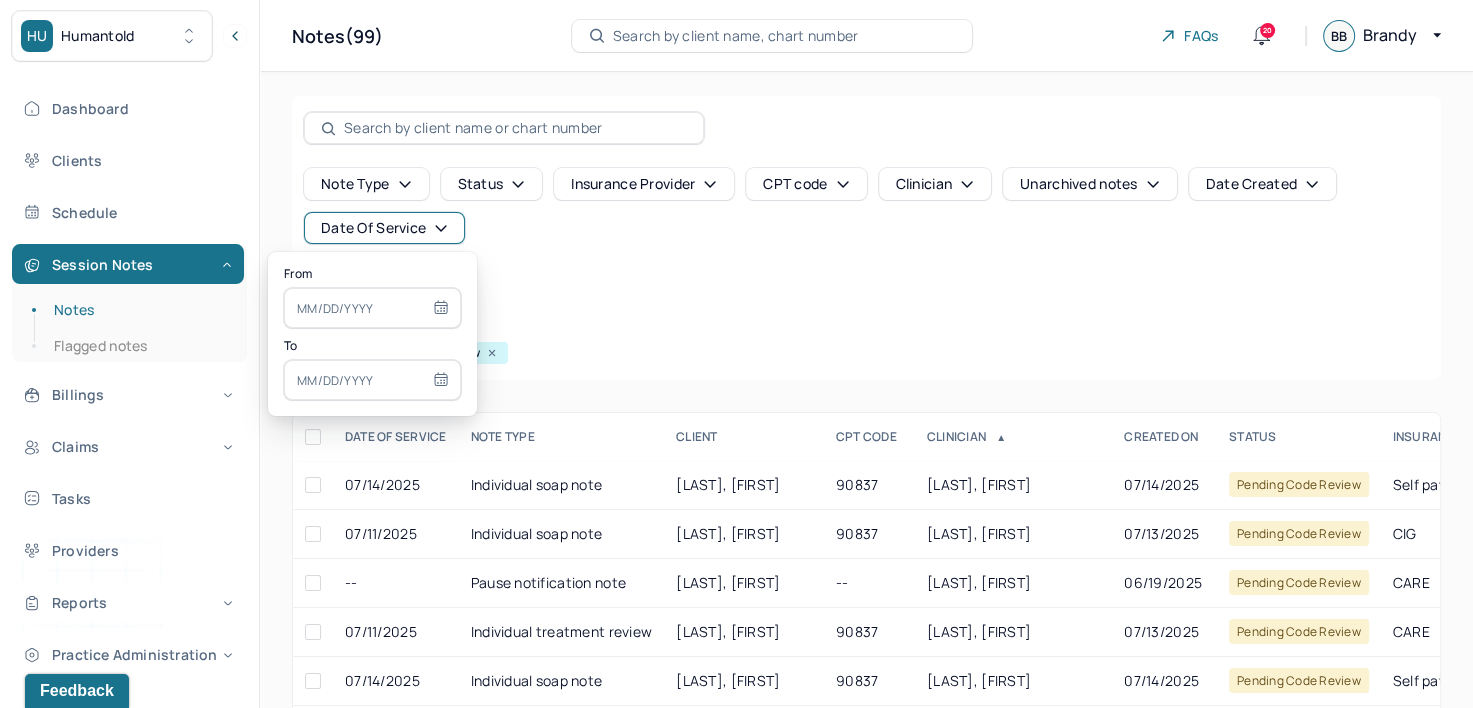 select on "6" 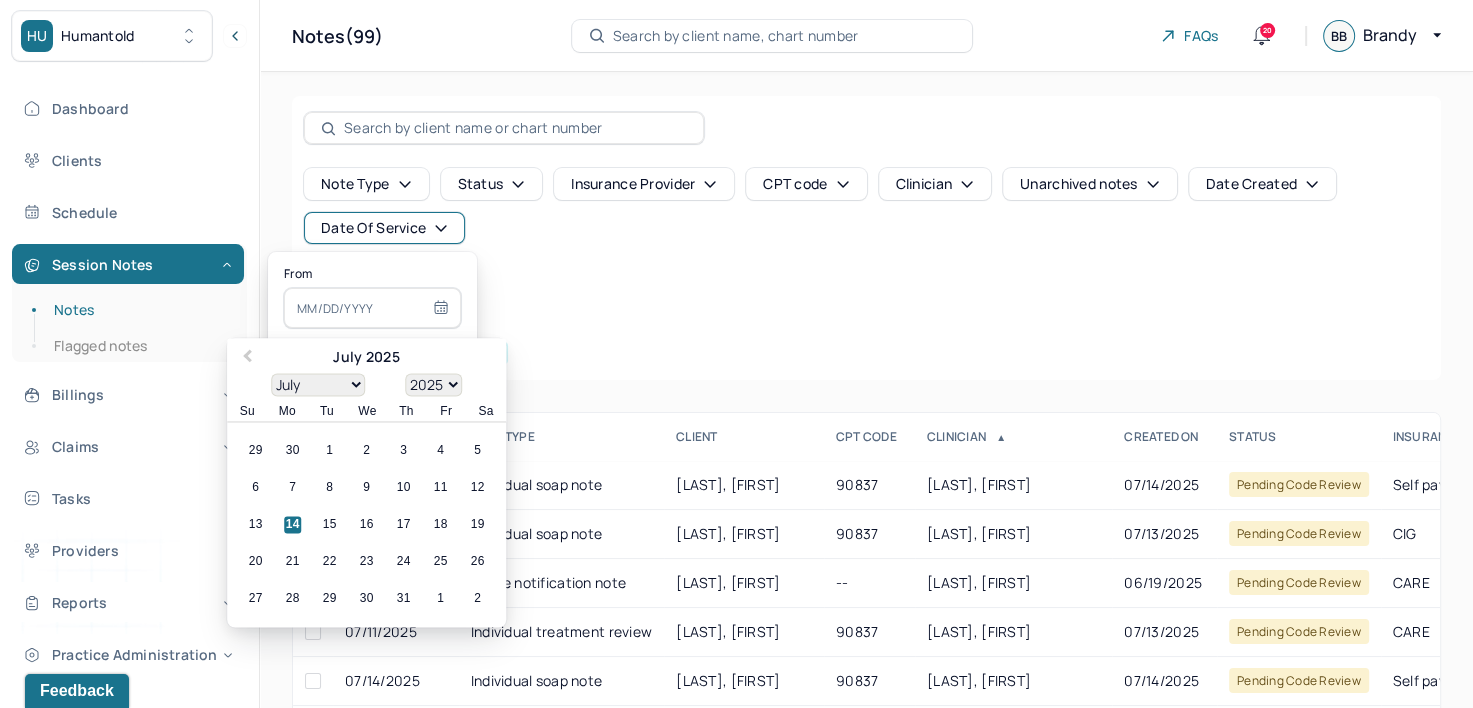 click at bounding box center (372, 308) 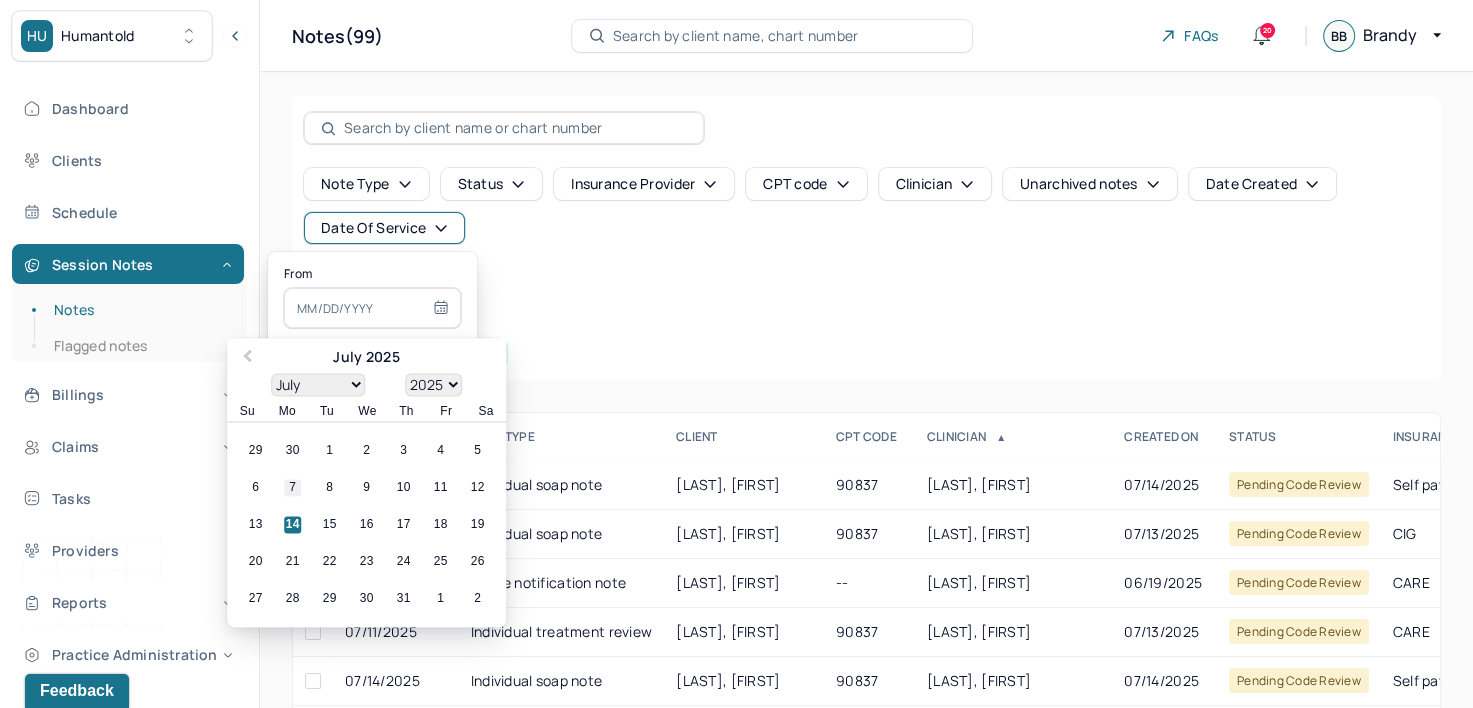 click on "7" at bounding box center (292, 488) 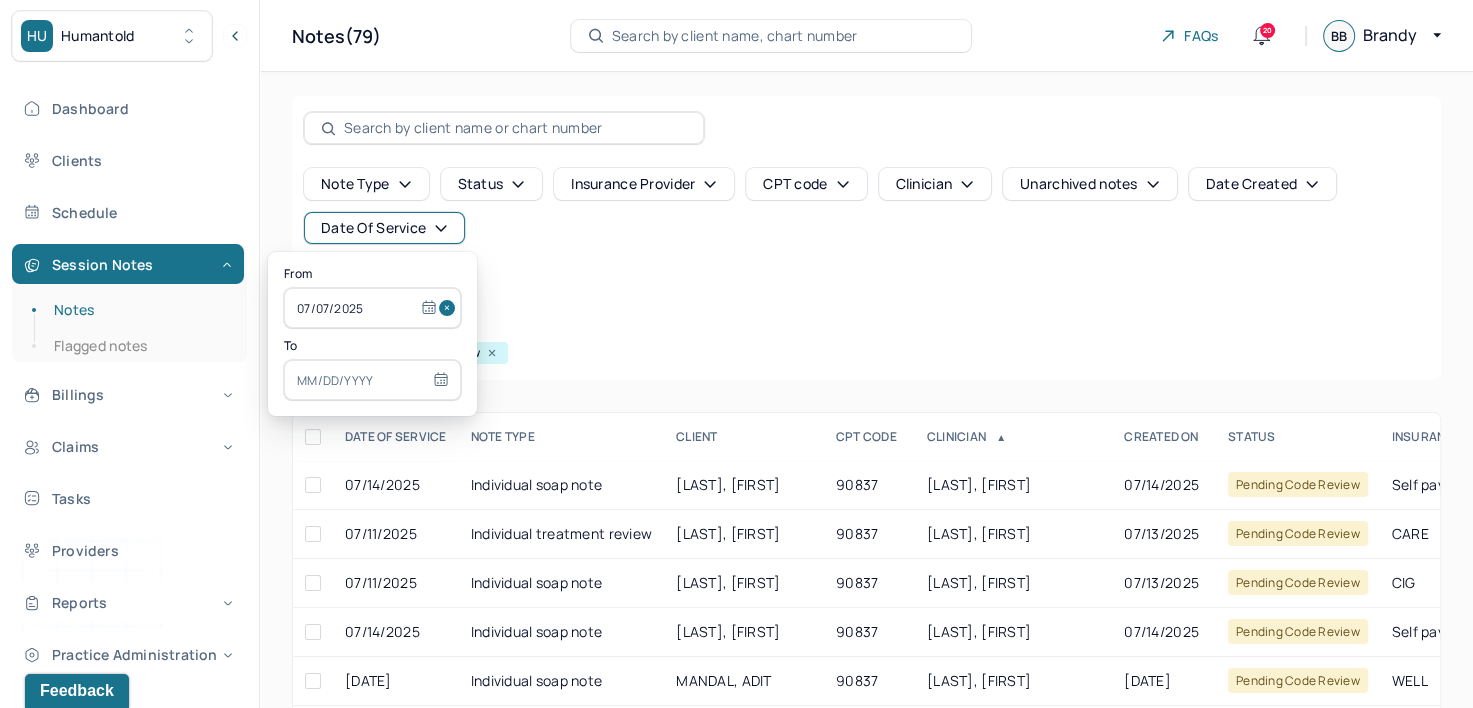 select on "6" 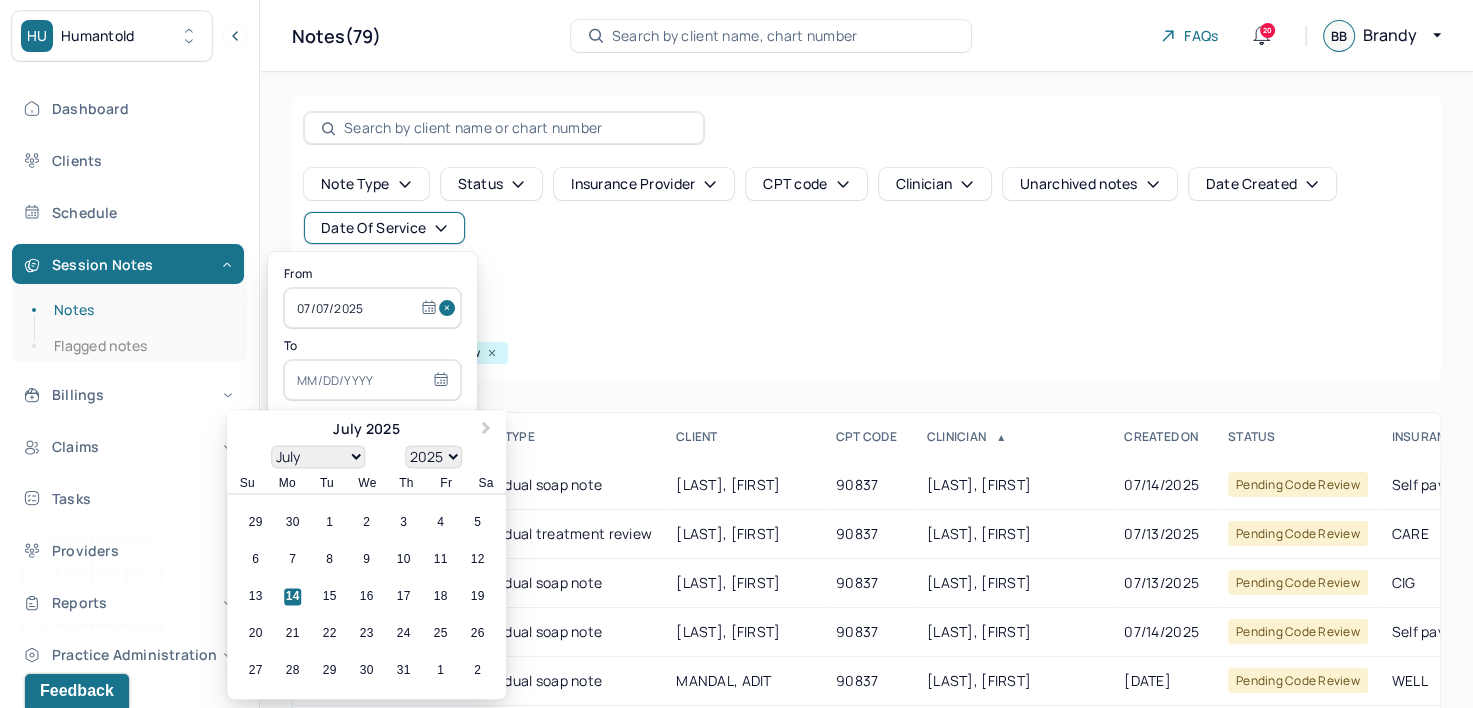 click at bounding box center [372, 380] 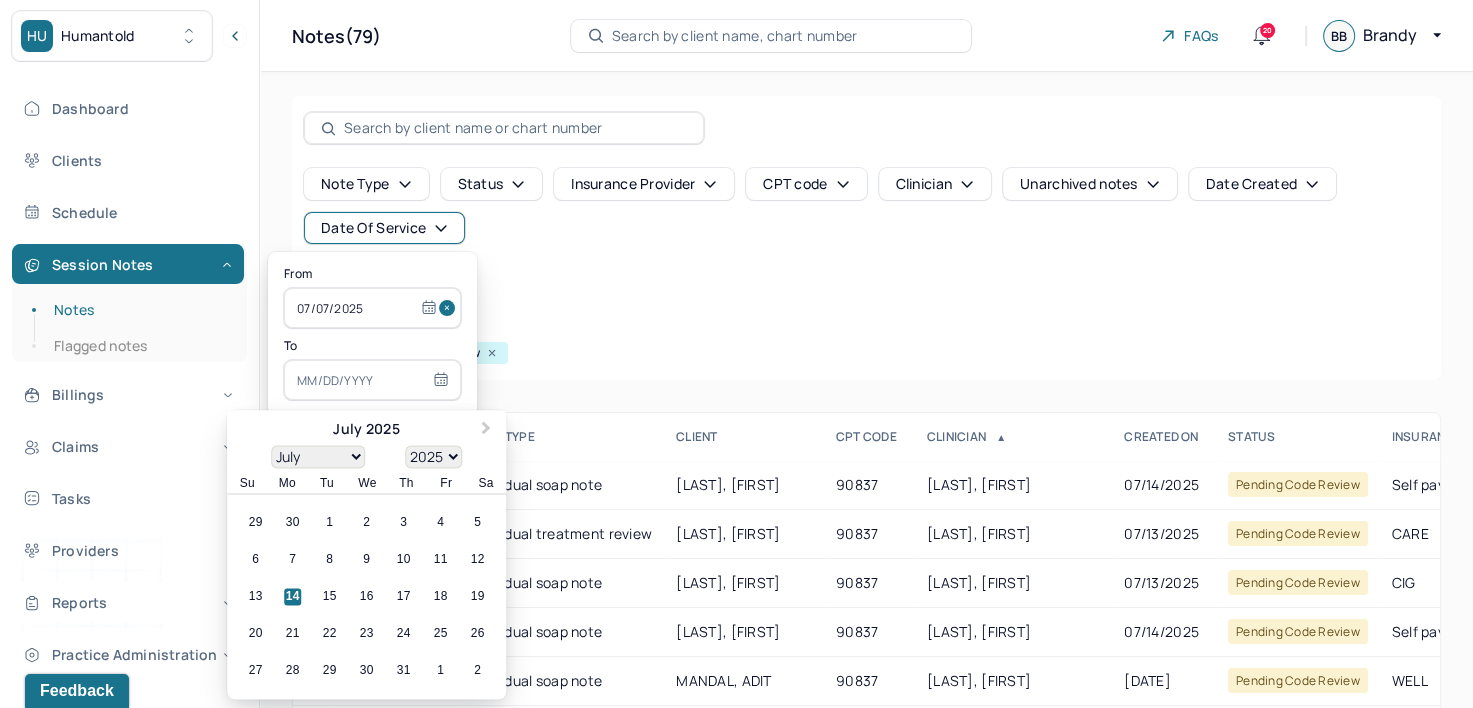 click on "7" at bounding box center [292, 560] 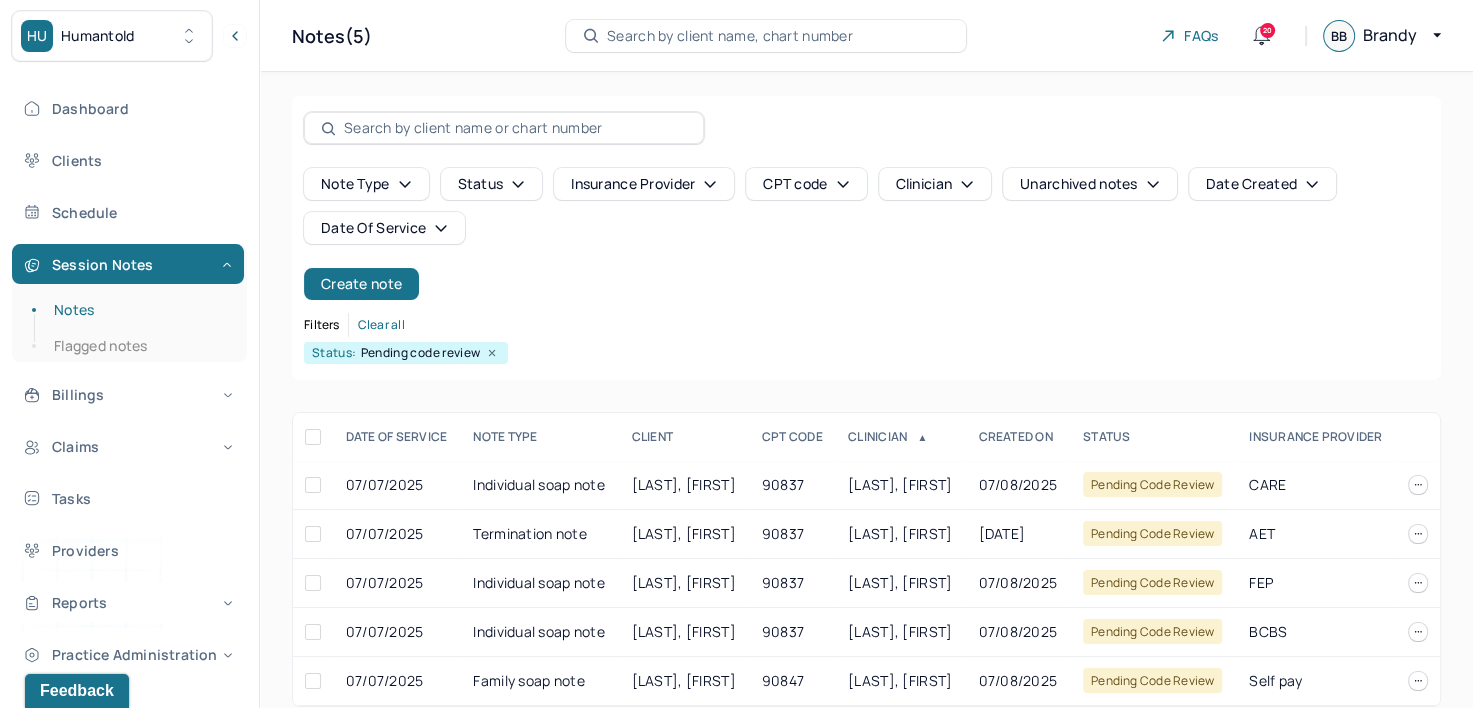 click on "Note type     Status     Insurance provider     CPT code     Clinician     Unarchived notes     Date Created     Date Of Service     Create note" at bounding box center (866, 234) 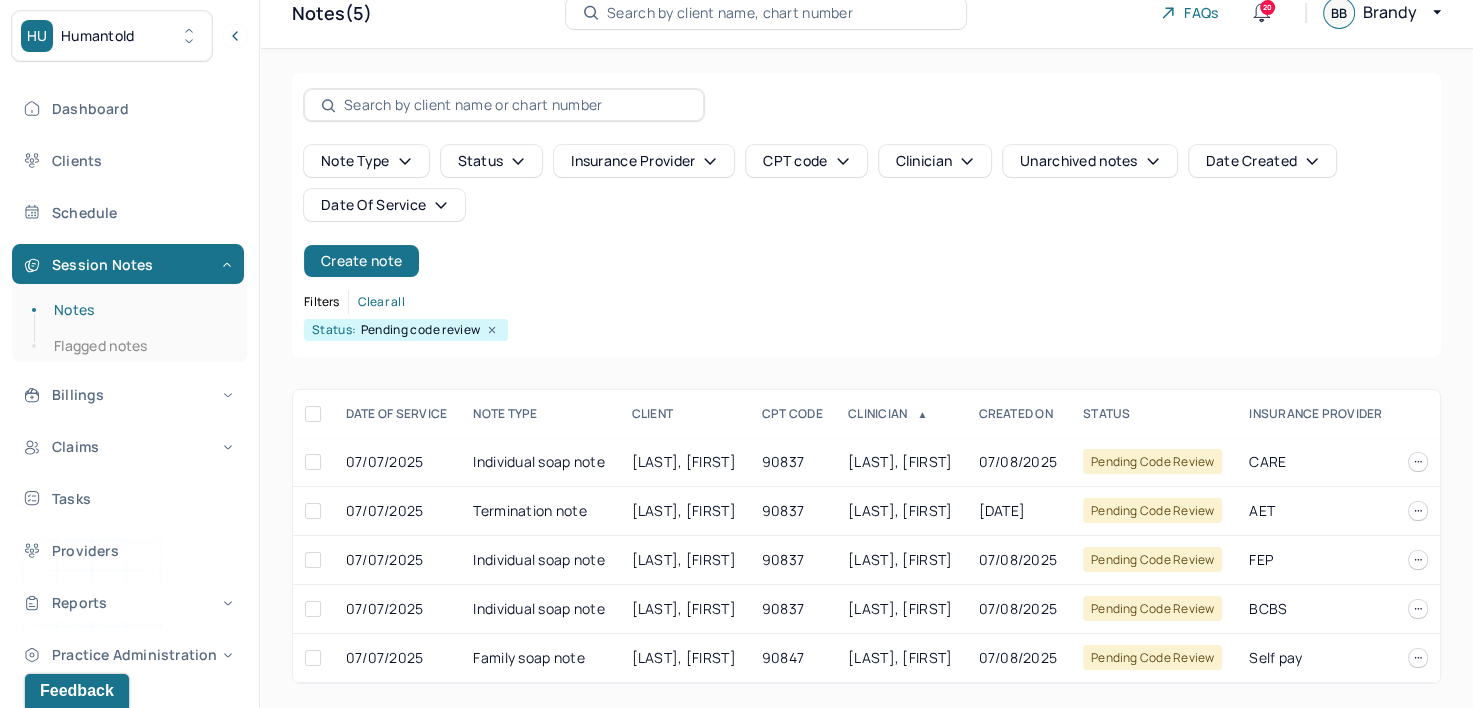 scroll, scrollTop: 37, scrollLeft: 0, axis: vertical 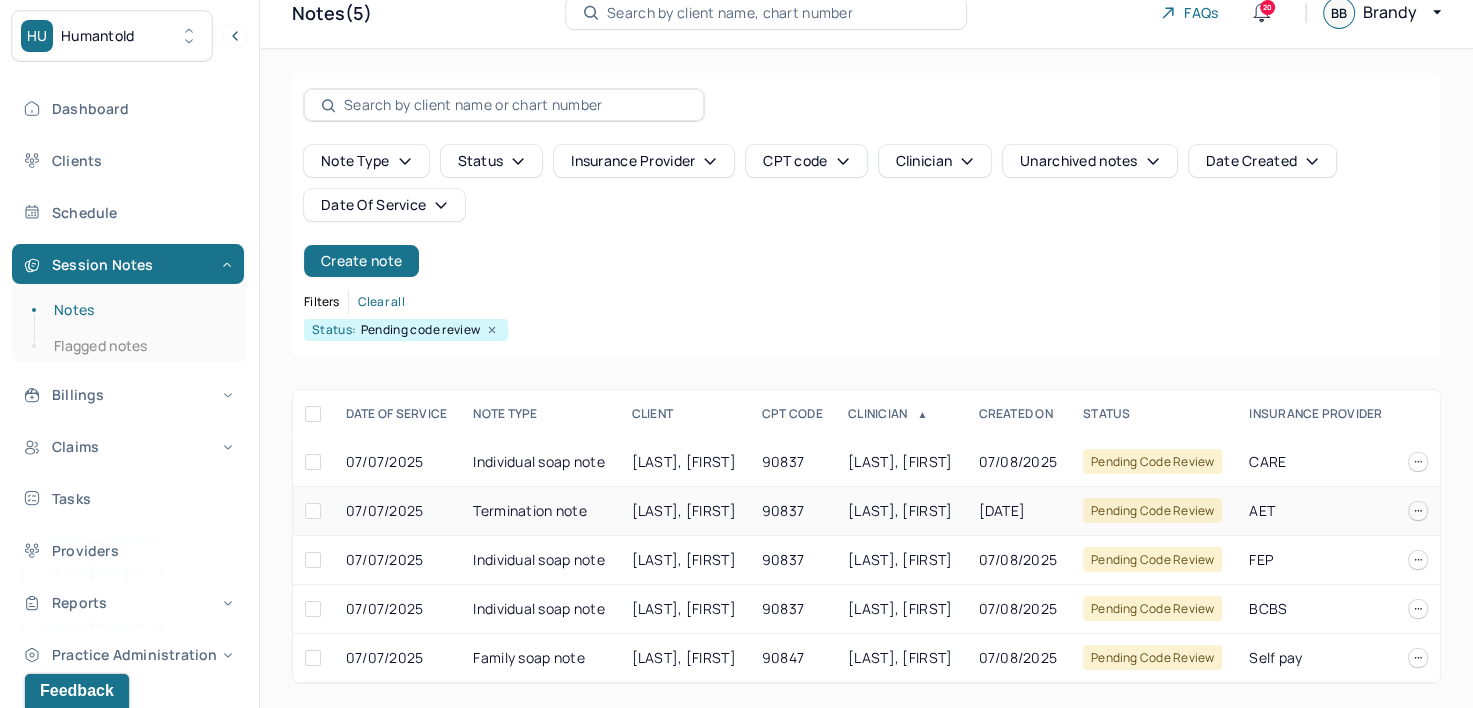 click on "[LAST], [FIRST]" at bounding box center (900, 510) 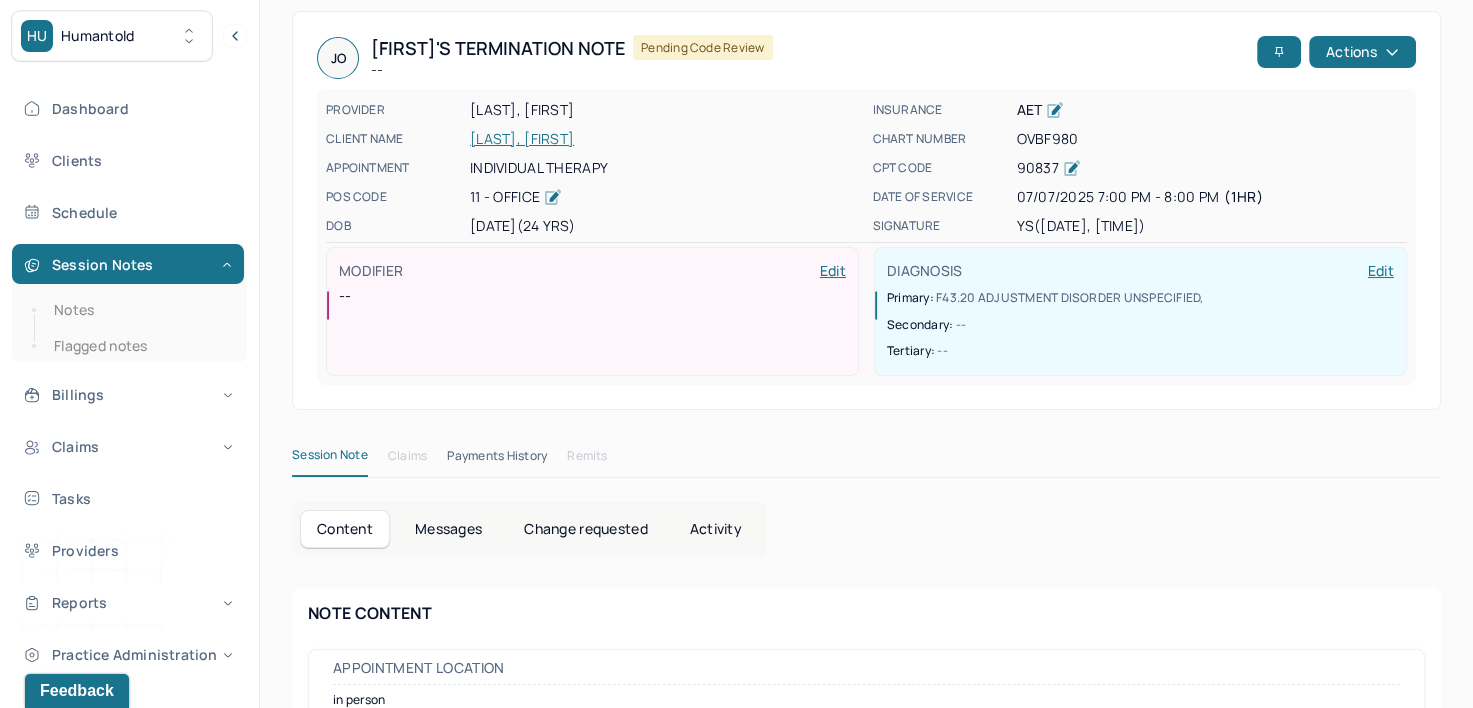 scroll, scrollTop: 0, scrollLeft: 0, axis: both 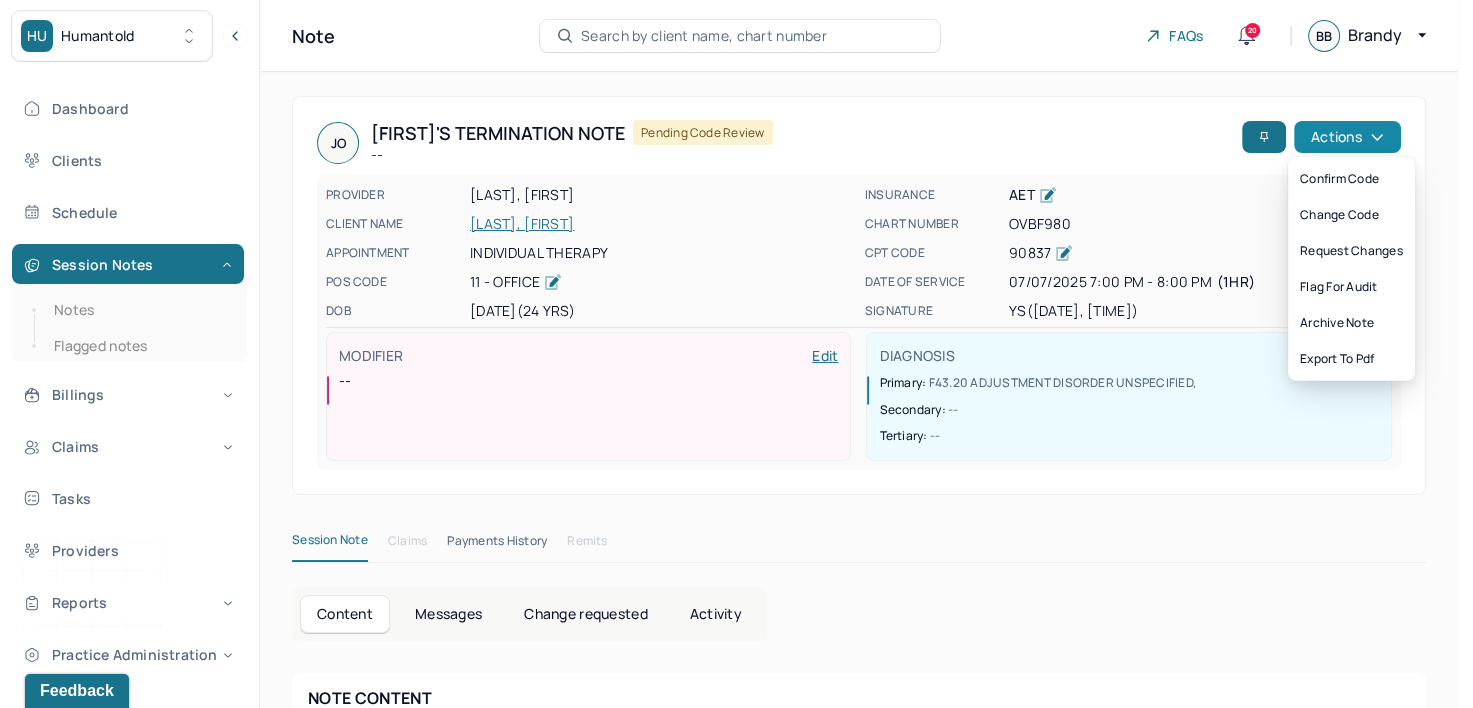 click 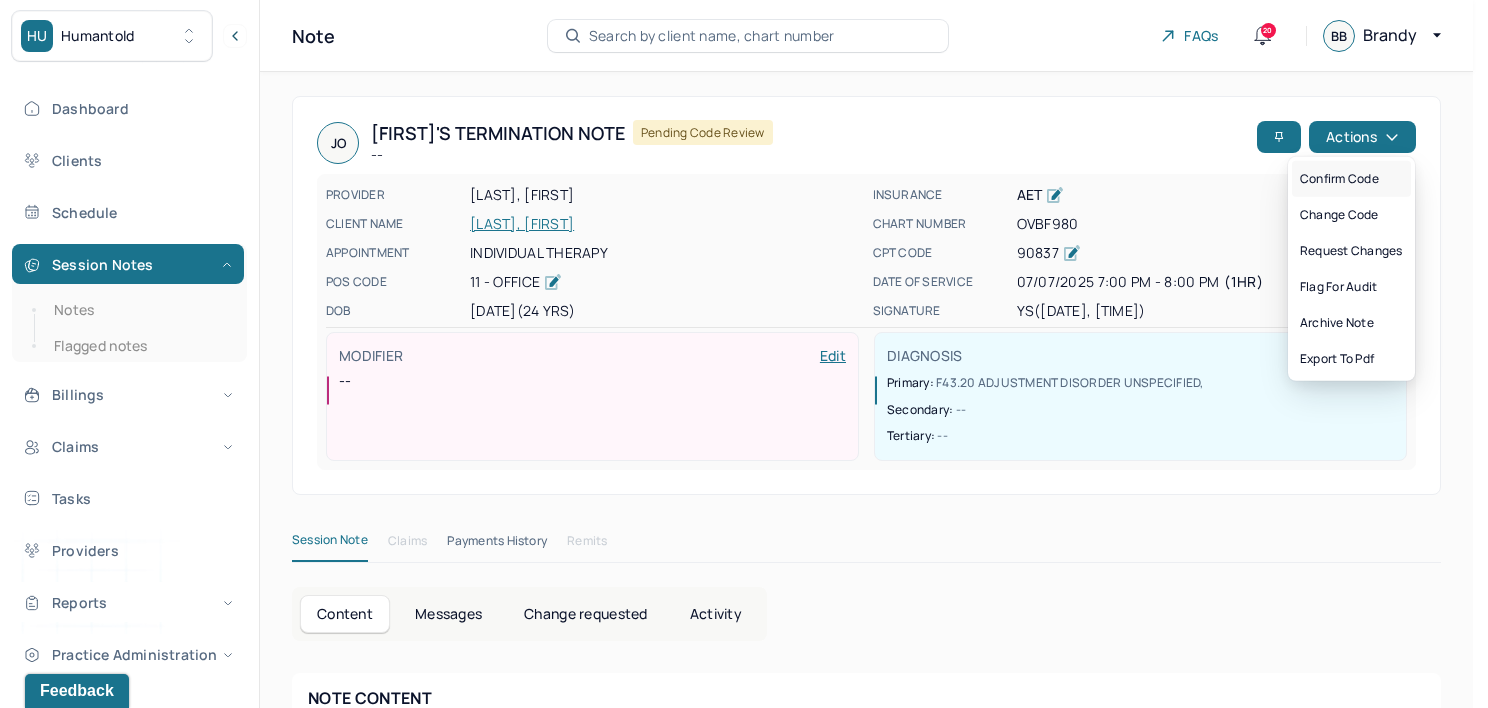 click on "Confirm code" at bounding box center (1351, 179) 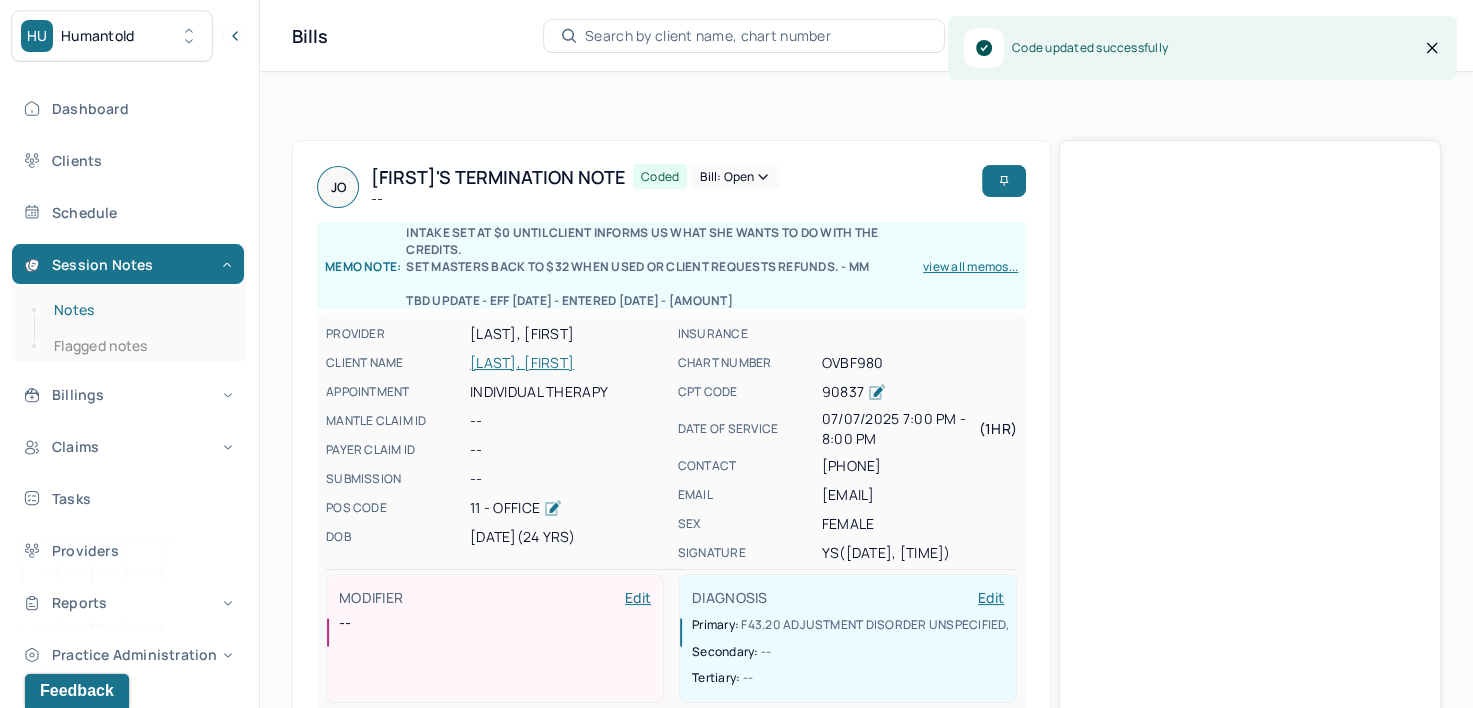 click on "Notes" at bounding box center (139, 310) 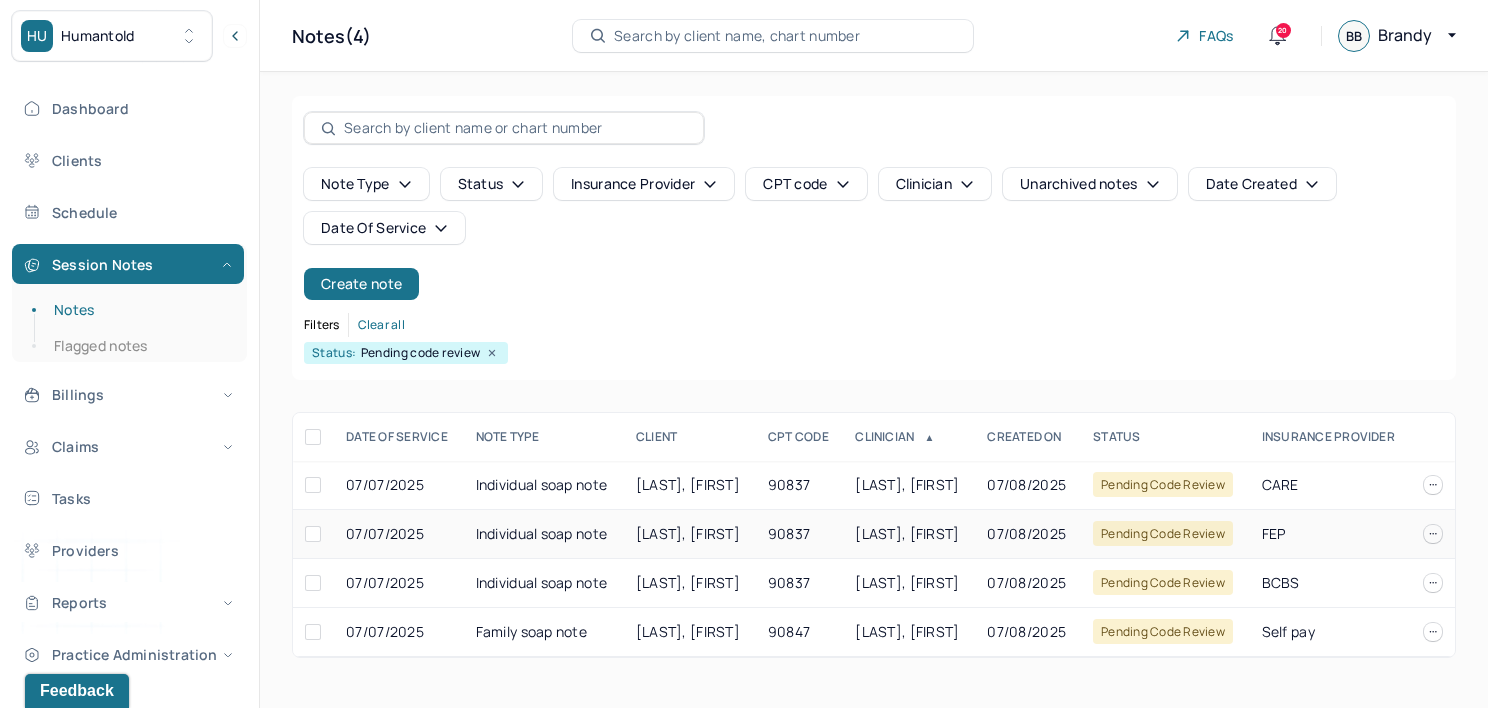 click on "[LAST], [FIRST]" at bounding box center (907, 533) 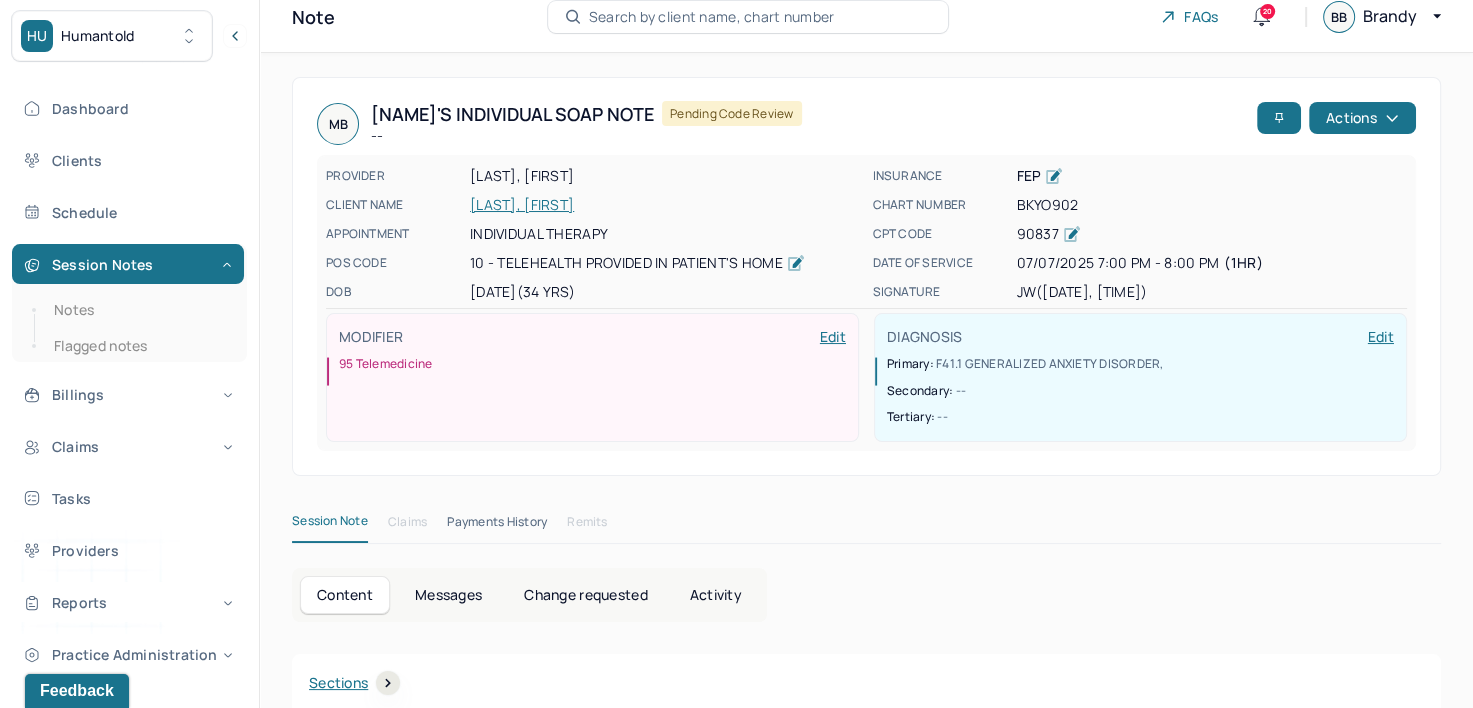 scroll, scrollTop: 0, scrollLeft: 0, axis: both 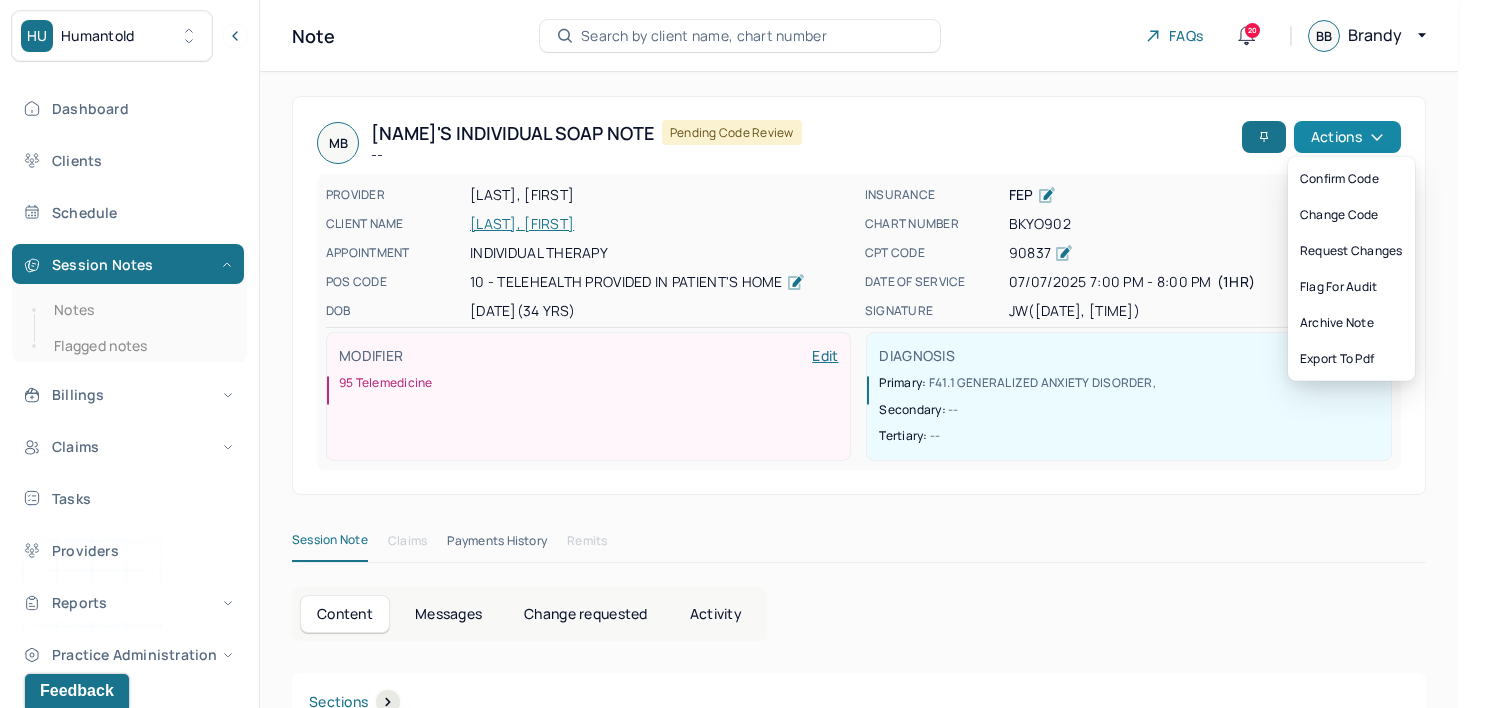 click on "Actions" at bounding box center [1347, 137] 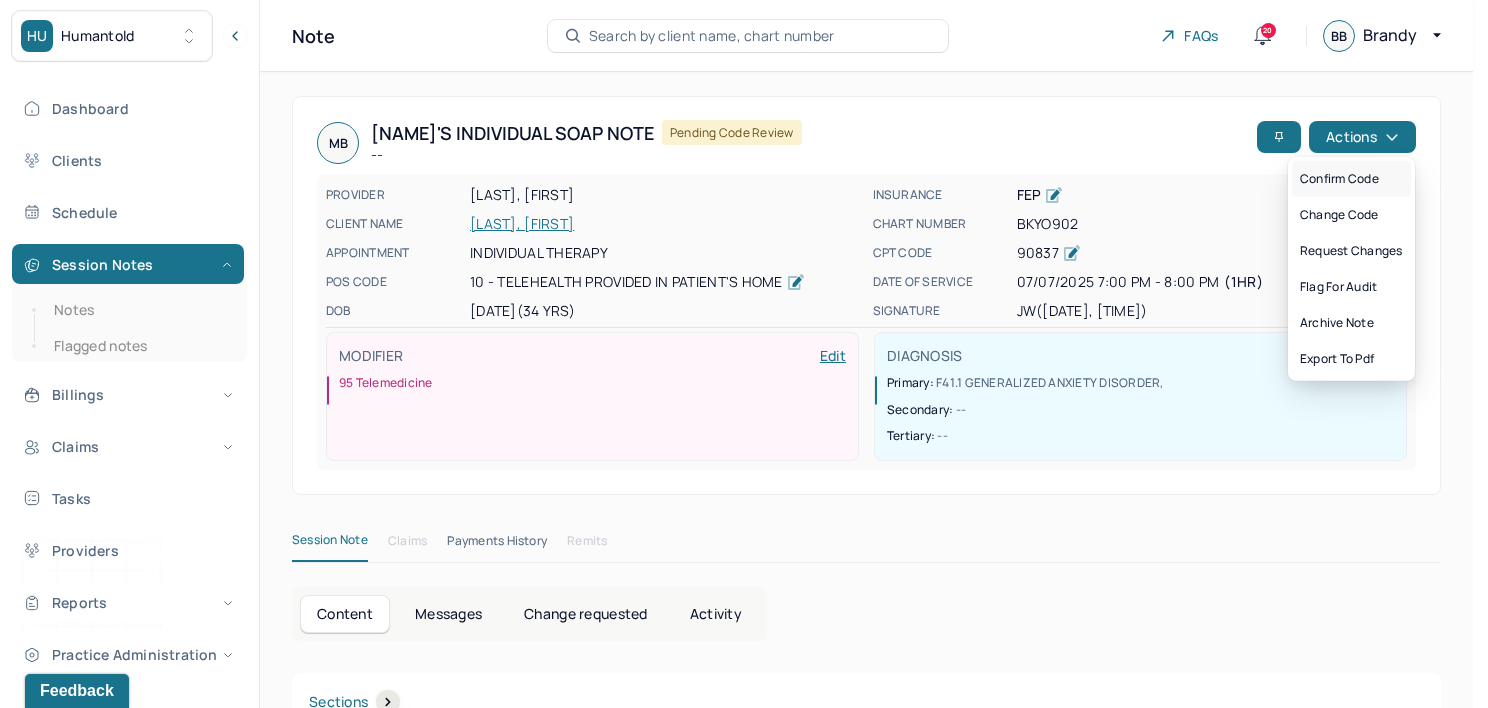 click on "Confirm code" at bounding box center (1351, 179) 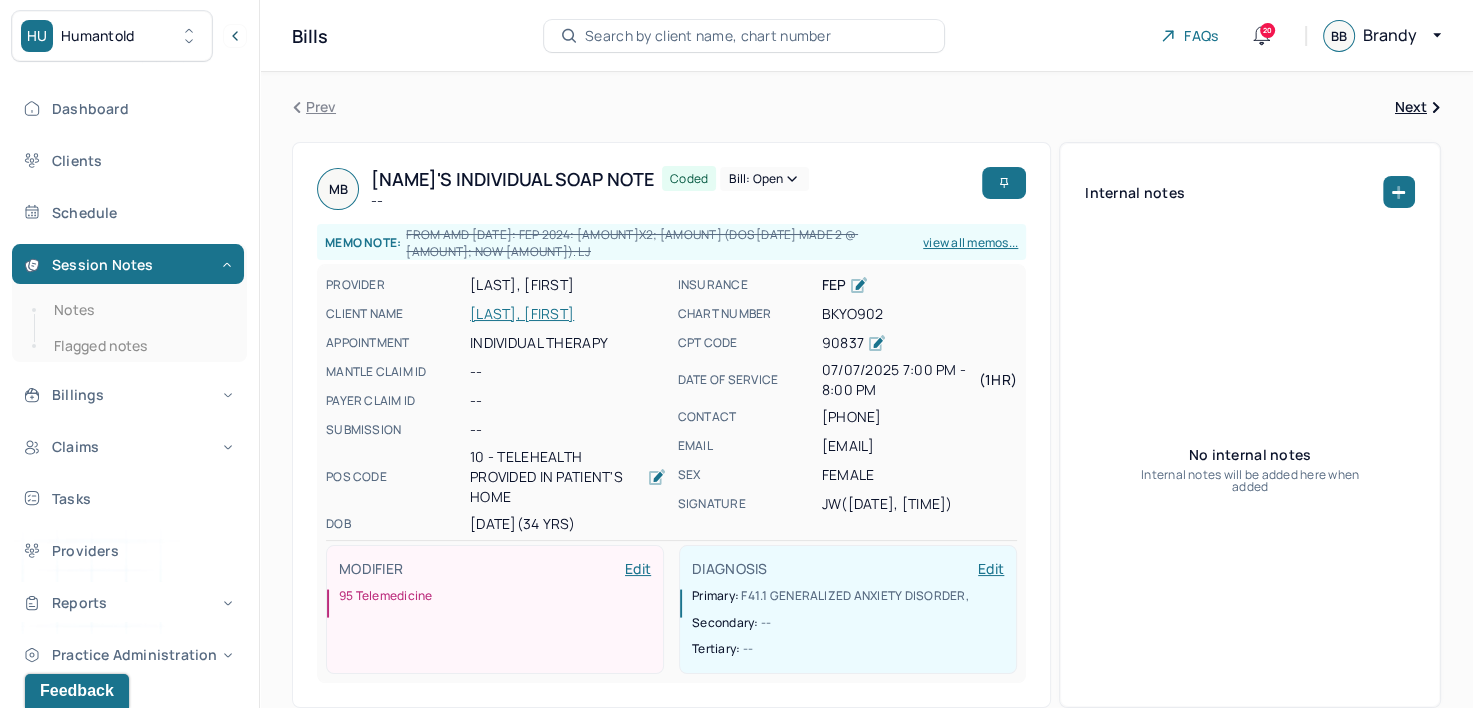 scroll, scrollTop: 233, scrollLeft: 0, axis: vertical 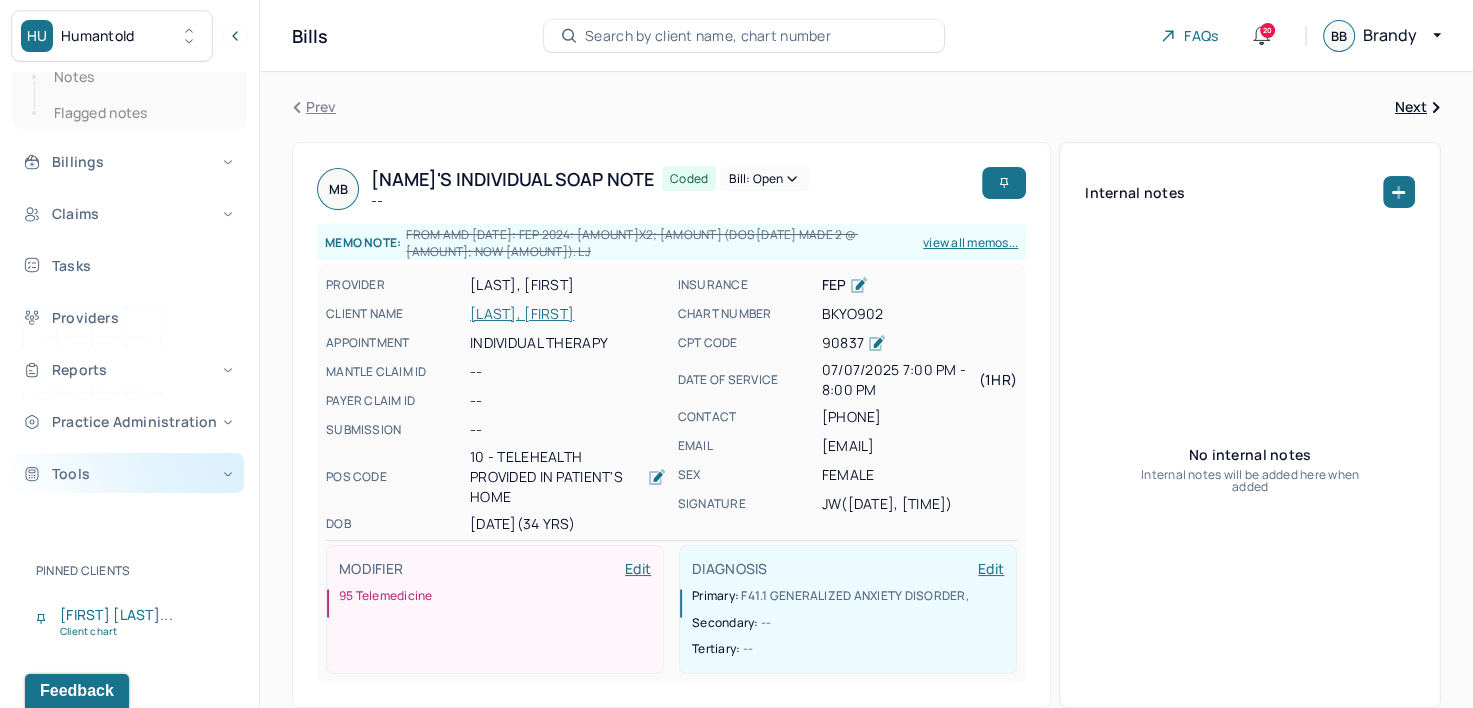 click on "Tools" at bounding box center [128, 473] 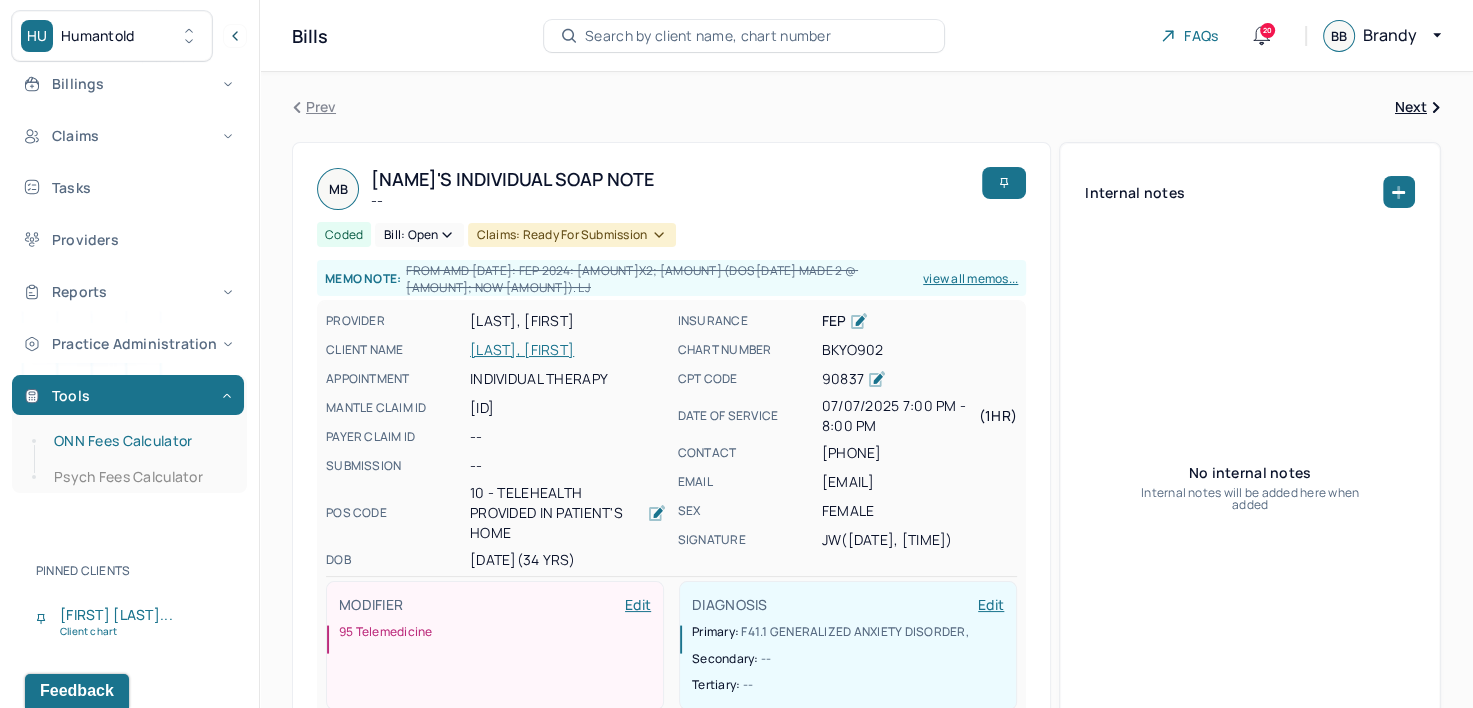 click on "ONN Fees Calculator" at bounding box center (139, 441) 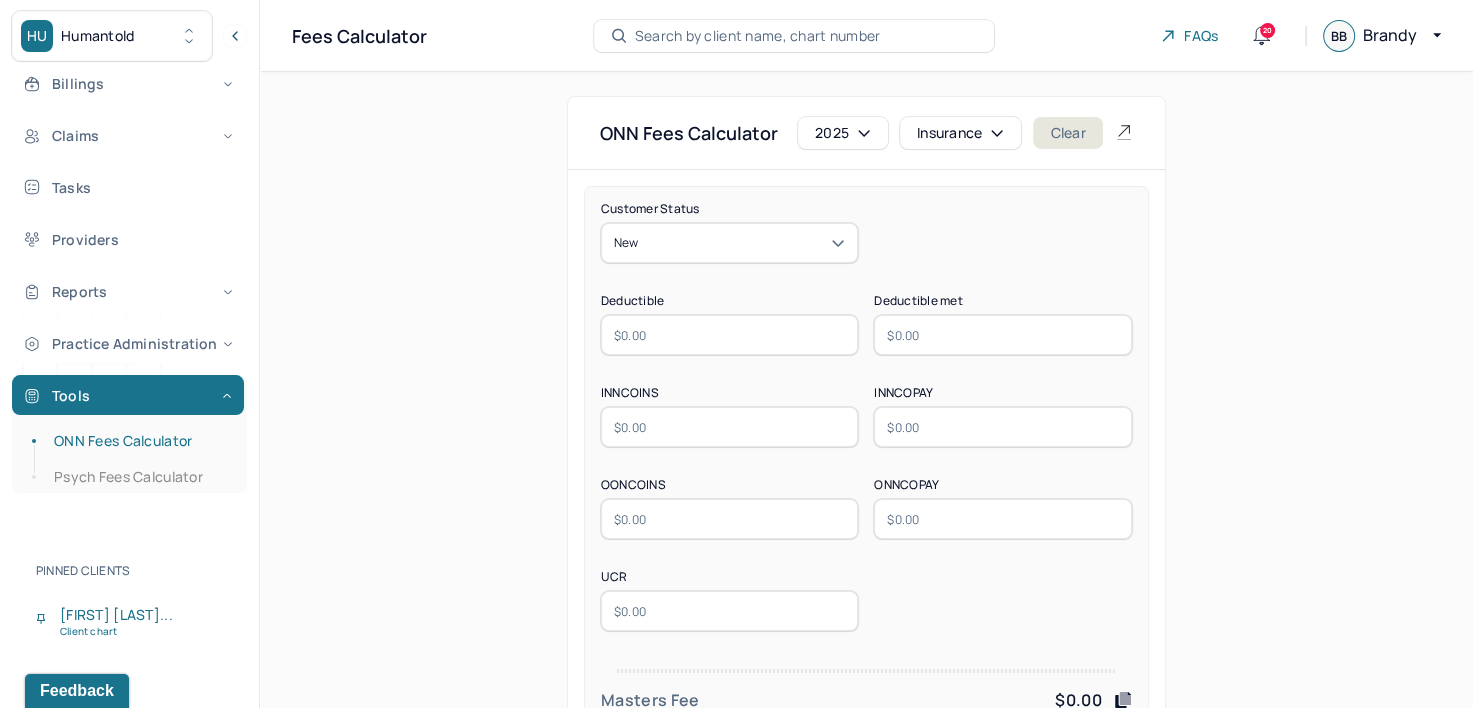 click on "ONN Fees Calculator   2025     Insurance     Clear" at bounding box center (866, 133) 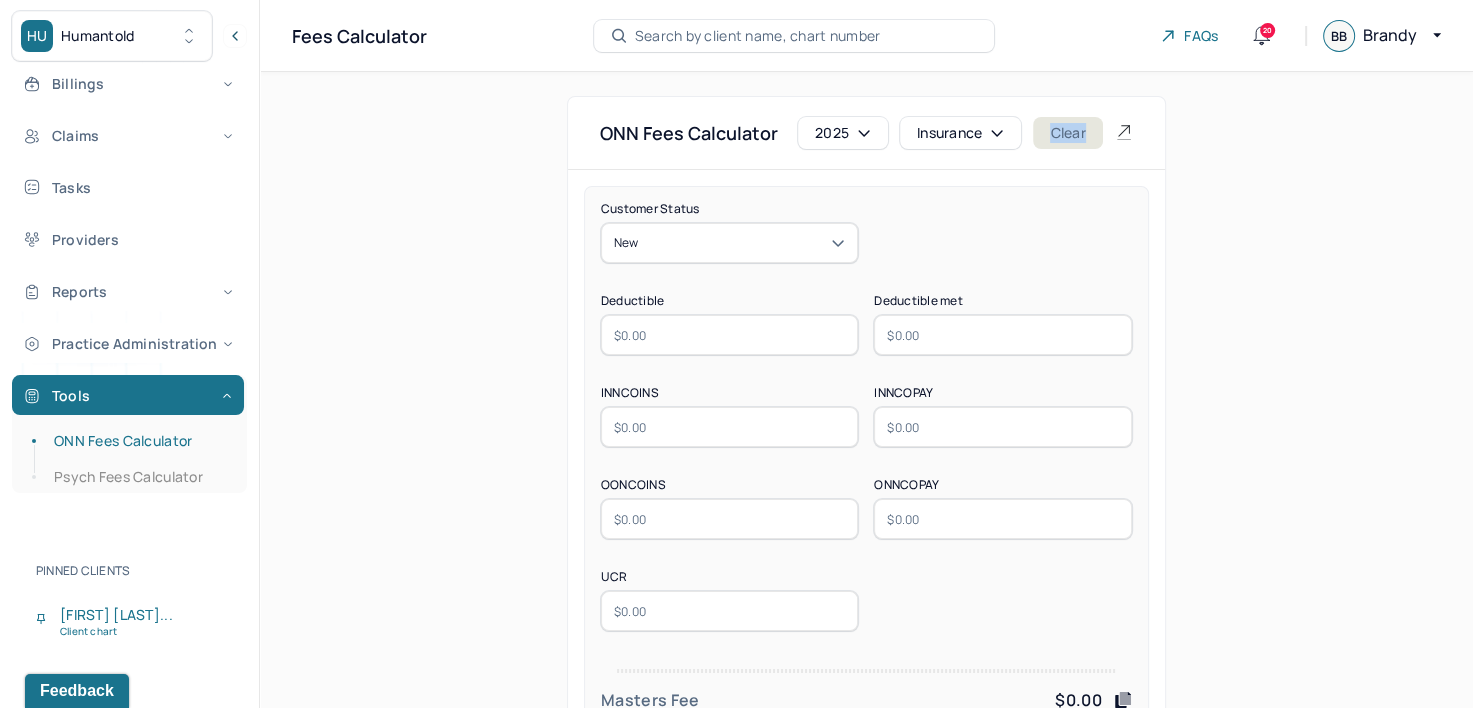 click on "ONN Fees Calculator   2025     Insurance     Clear" at bounding box center (866, 133) 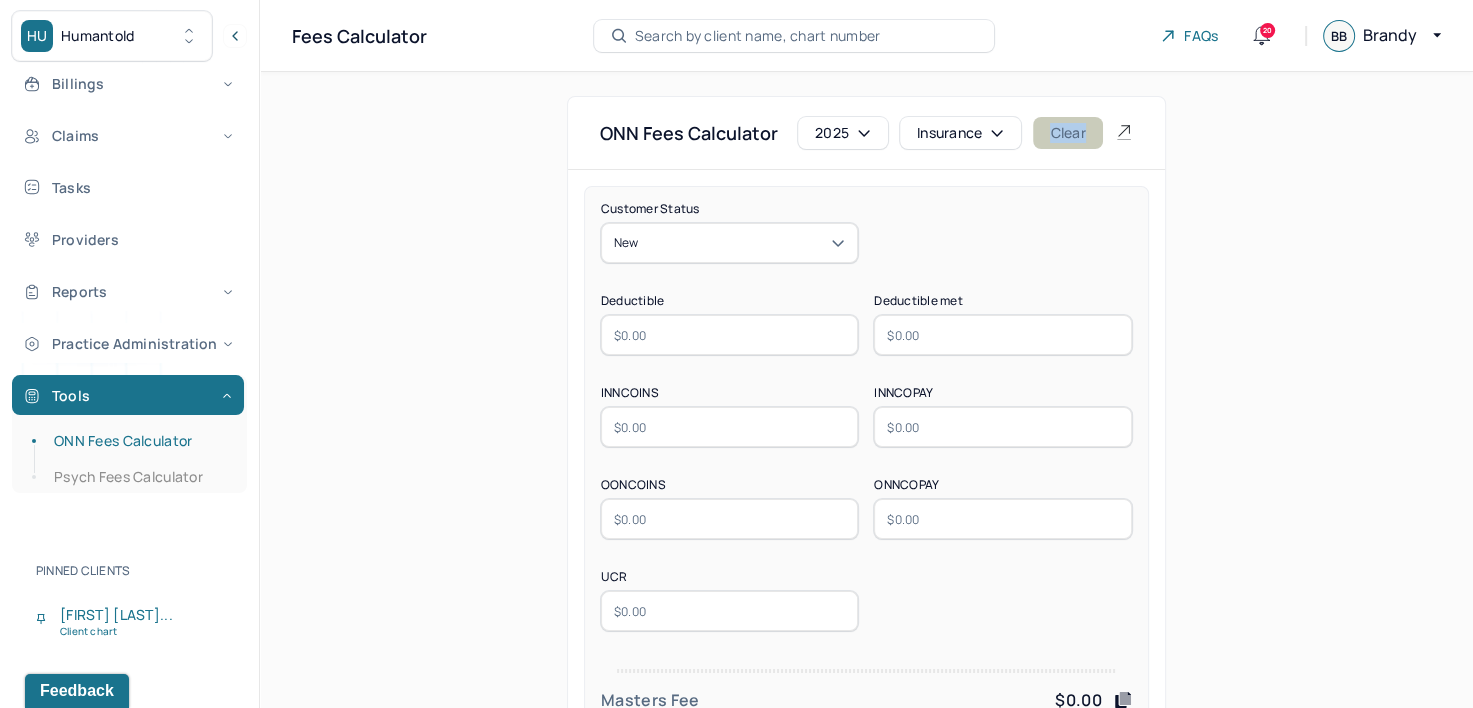 drag, startPoint x: 1078, startPoint y: 152, endPoint x: 1075, endPoint y: 140, distance: 12.369317 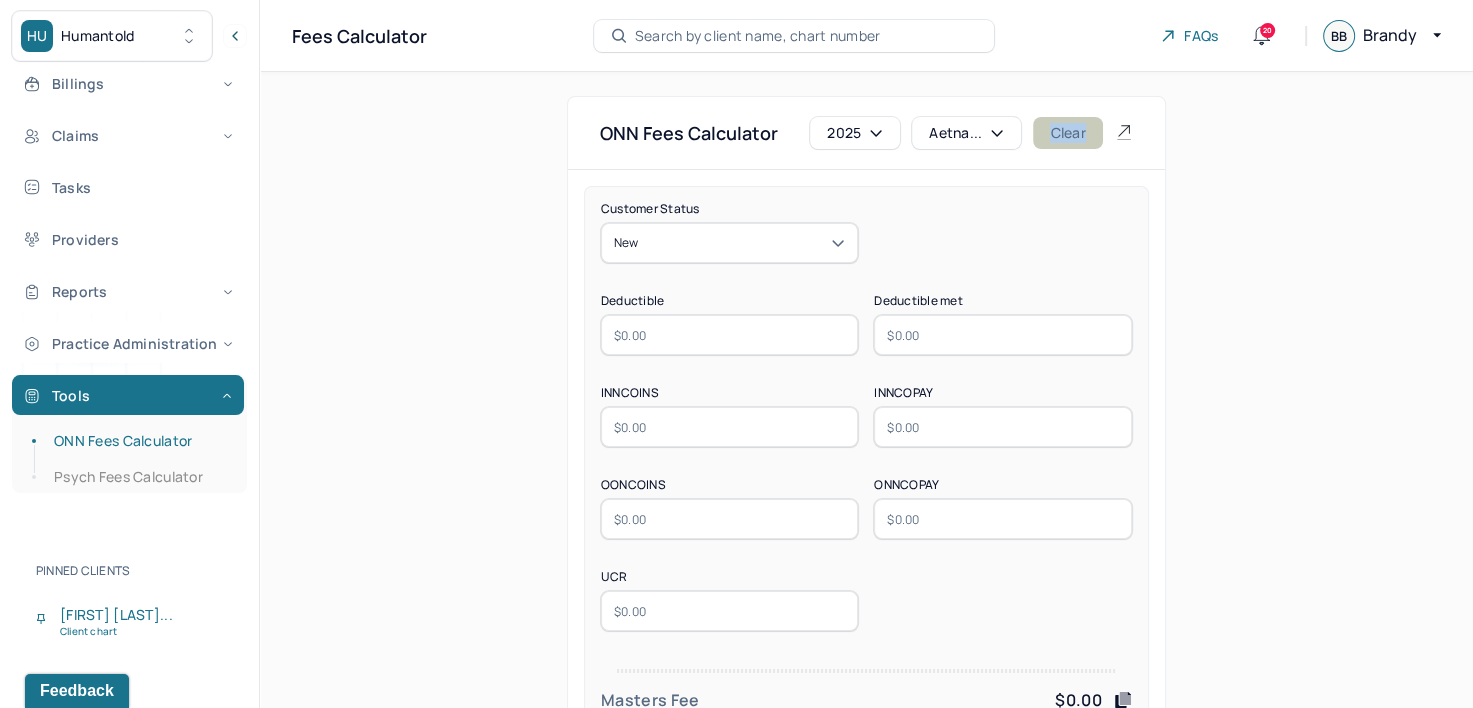 click on "Clear" at bounding box center (1067, 133) 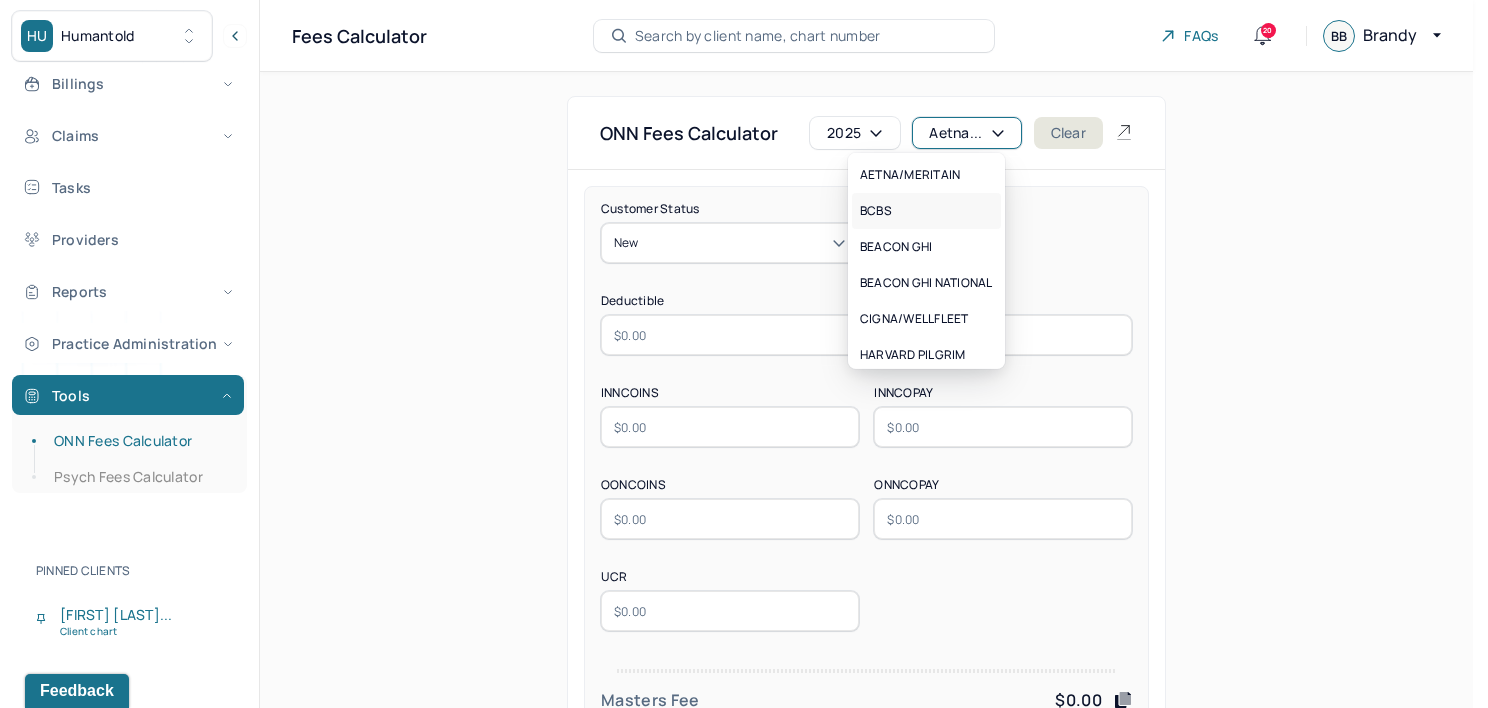 click on "BCBS" at bounding box center [926, 211] 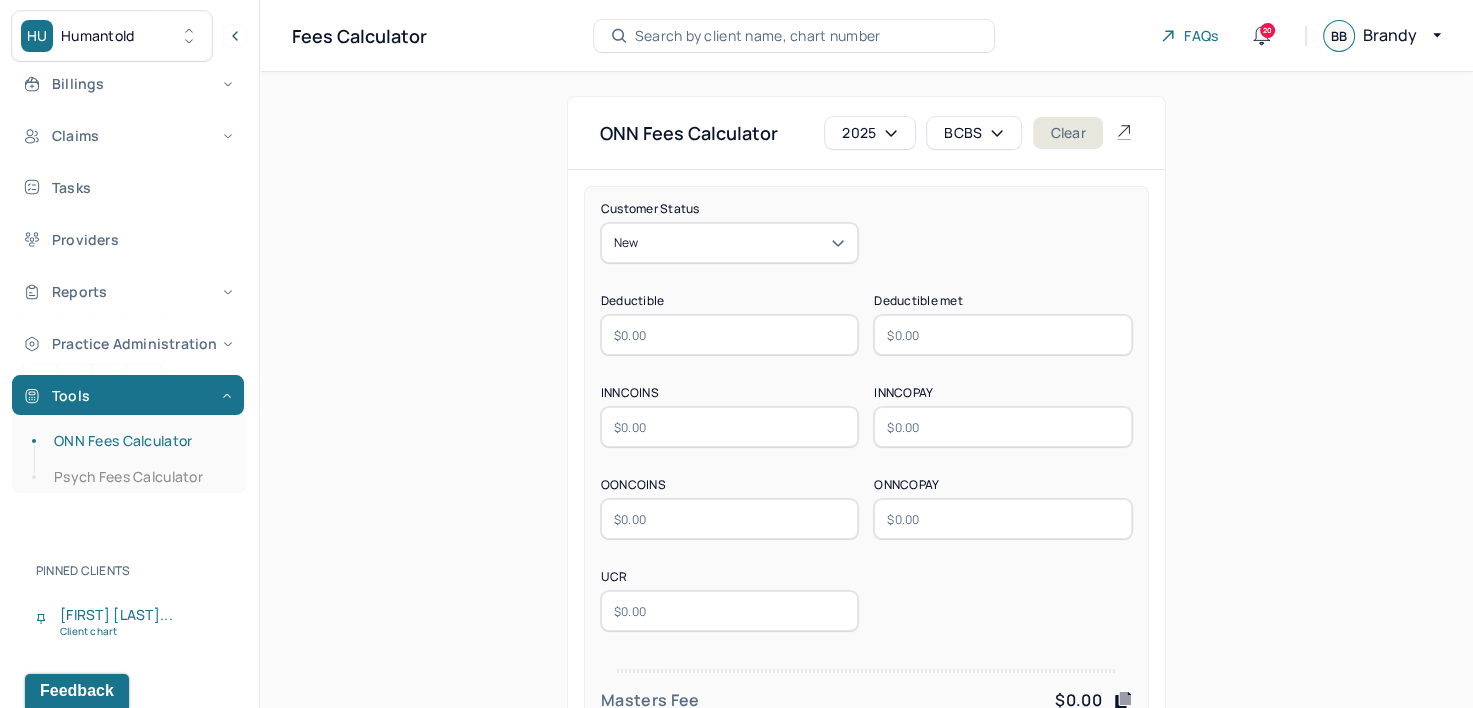 click at bounding box center (730, 335) 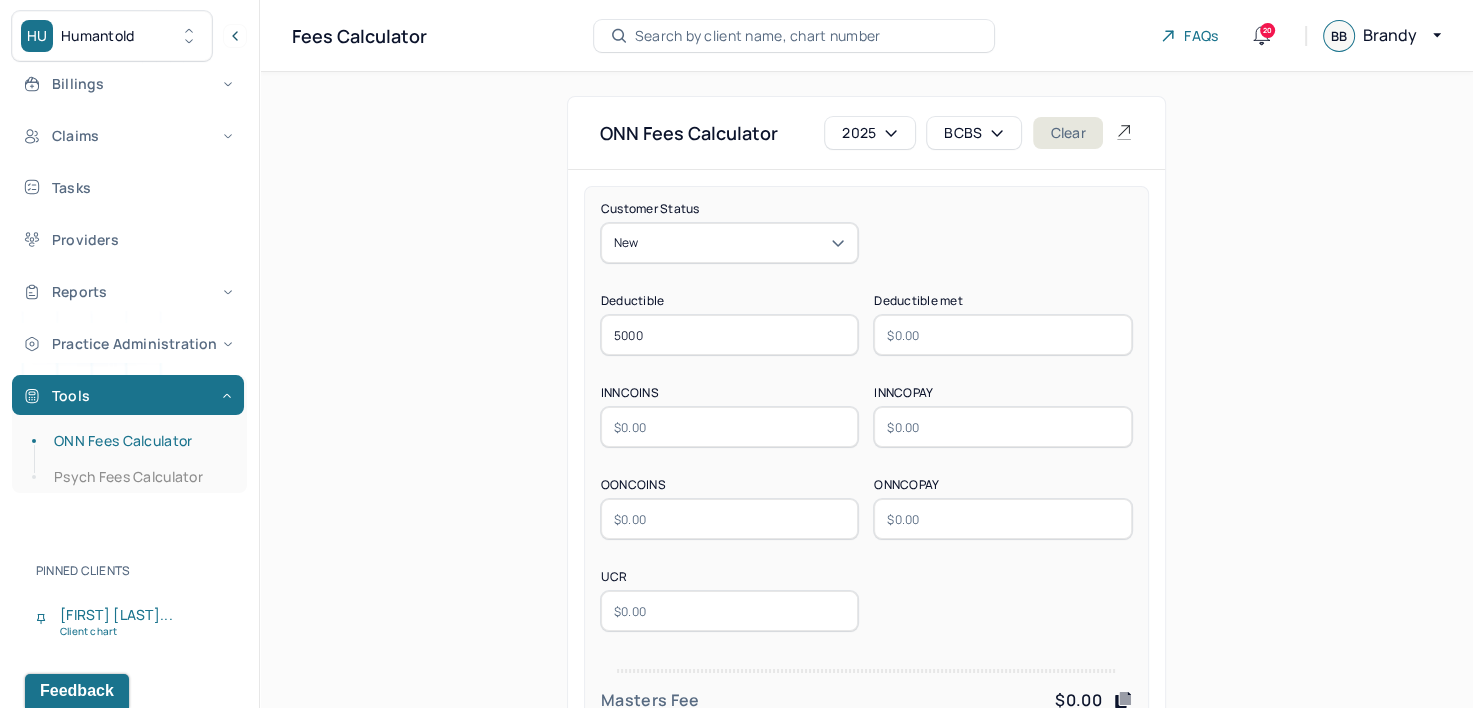 type on "5000" 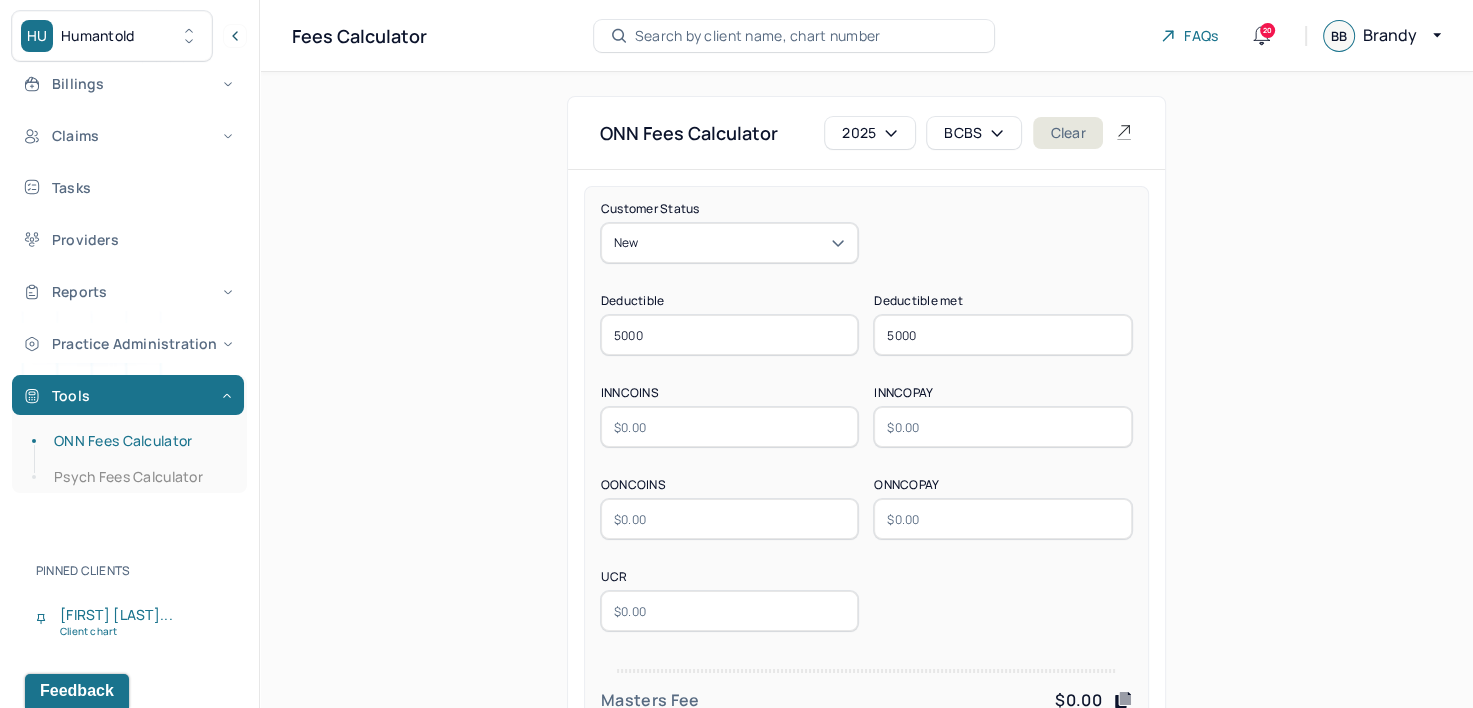 type on "5000" 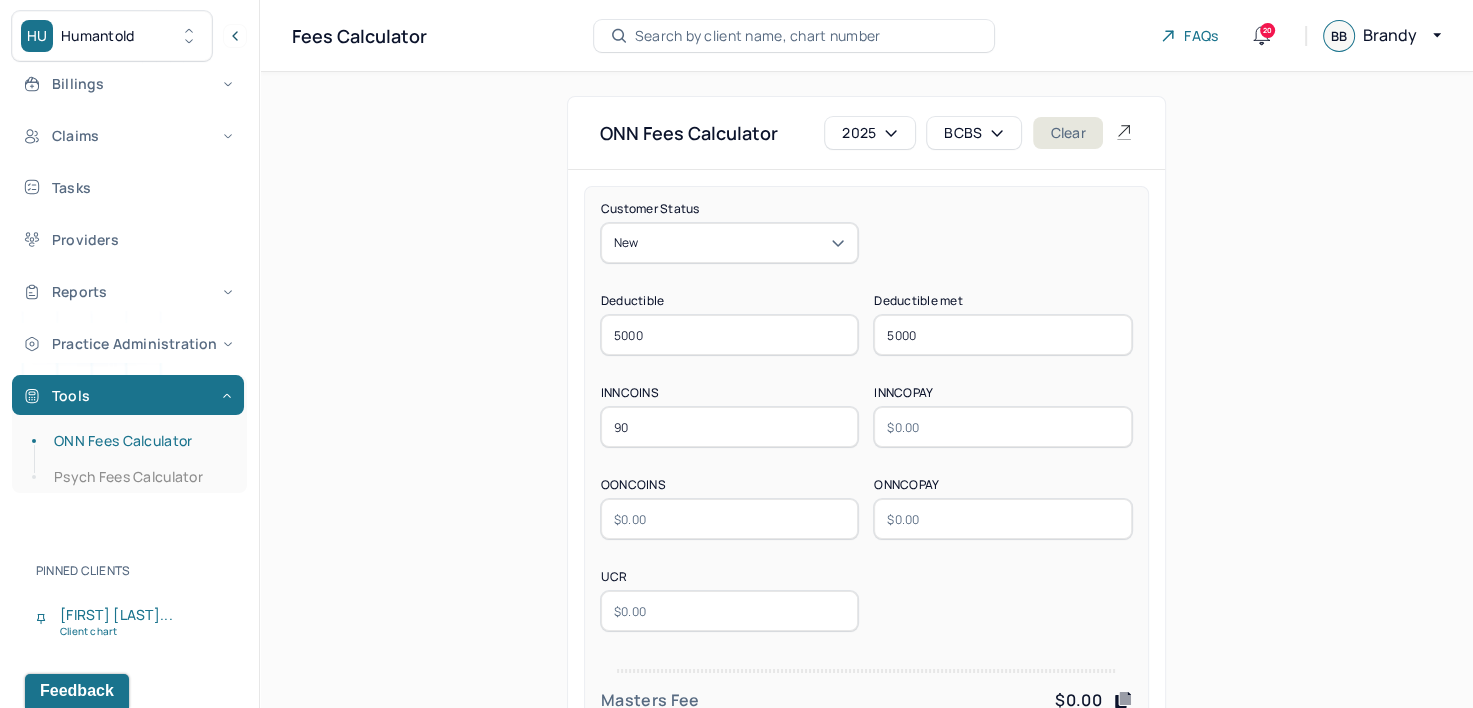 type on "90" 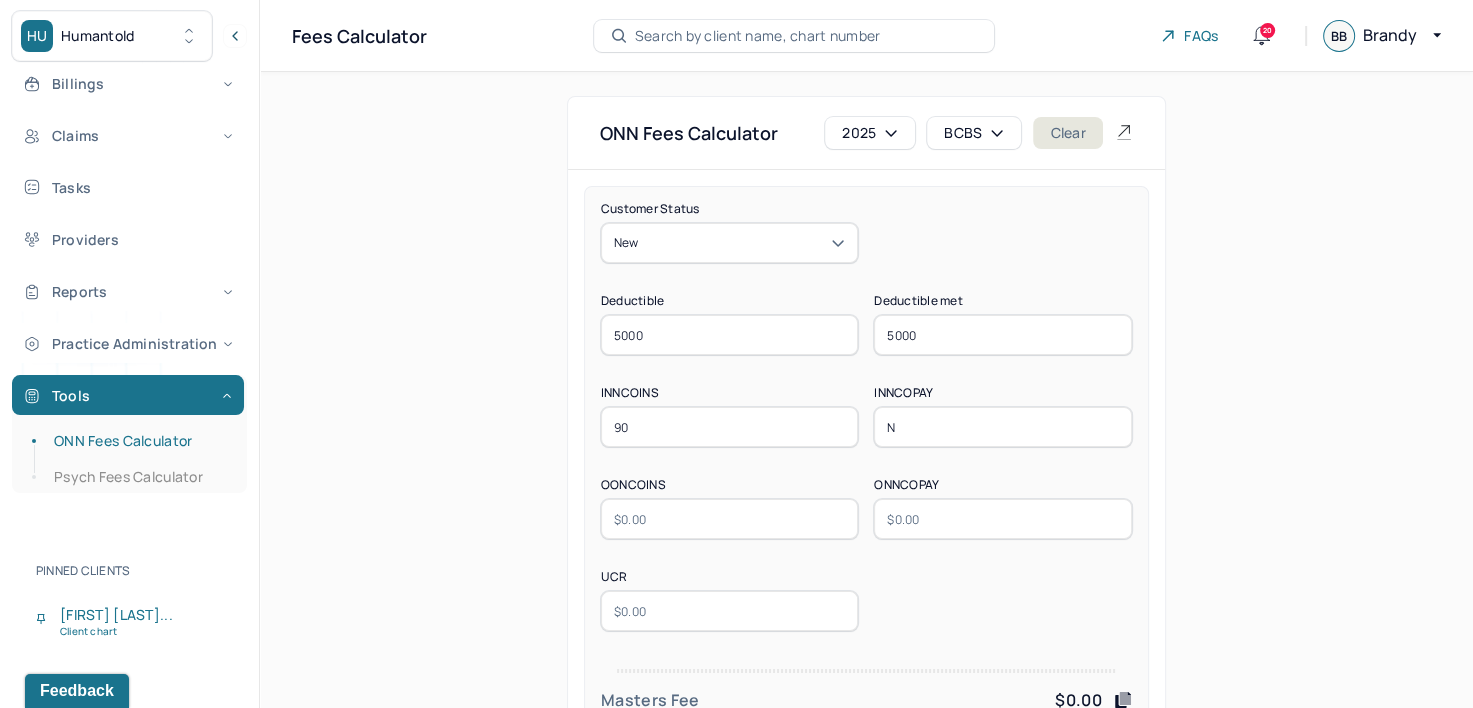 type on "N/A" 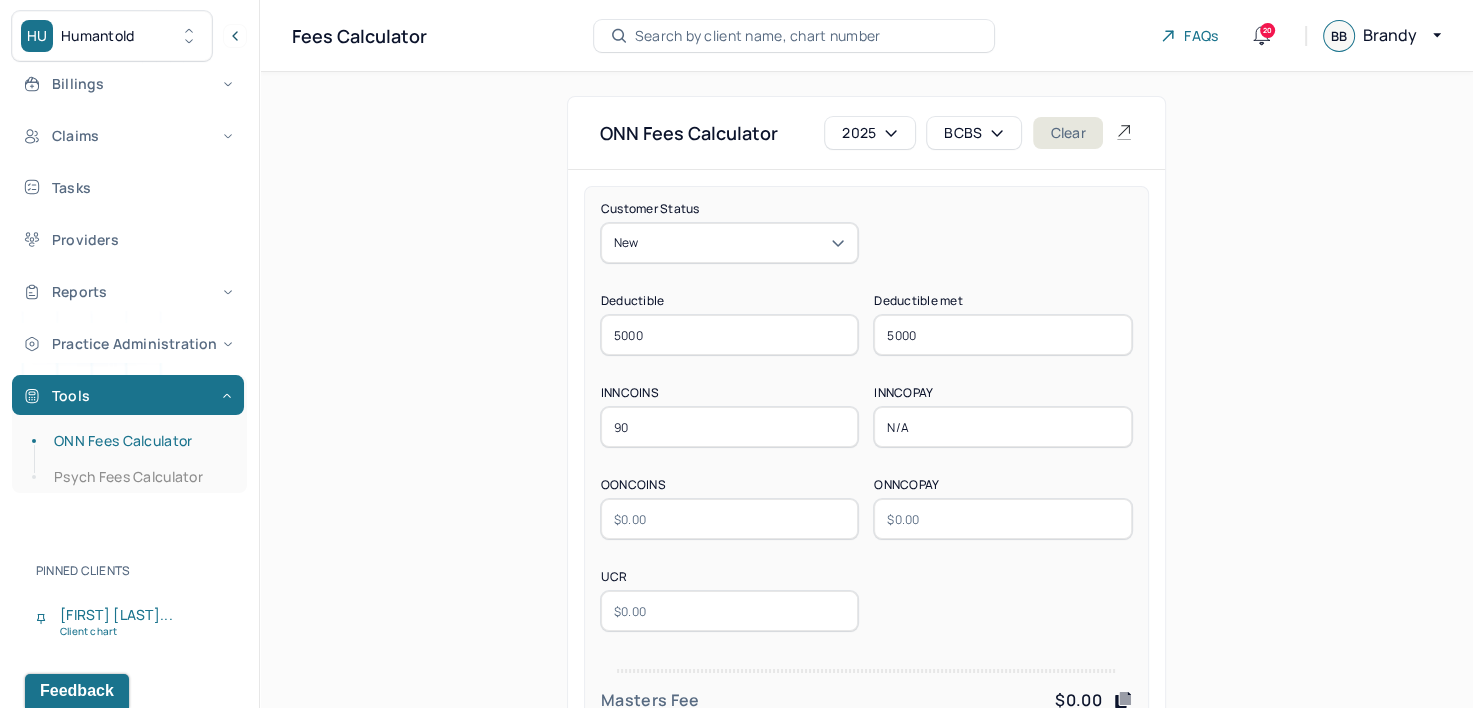 click at bounding box center [730, 519] 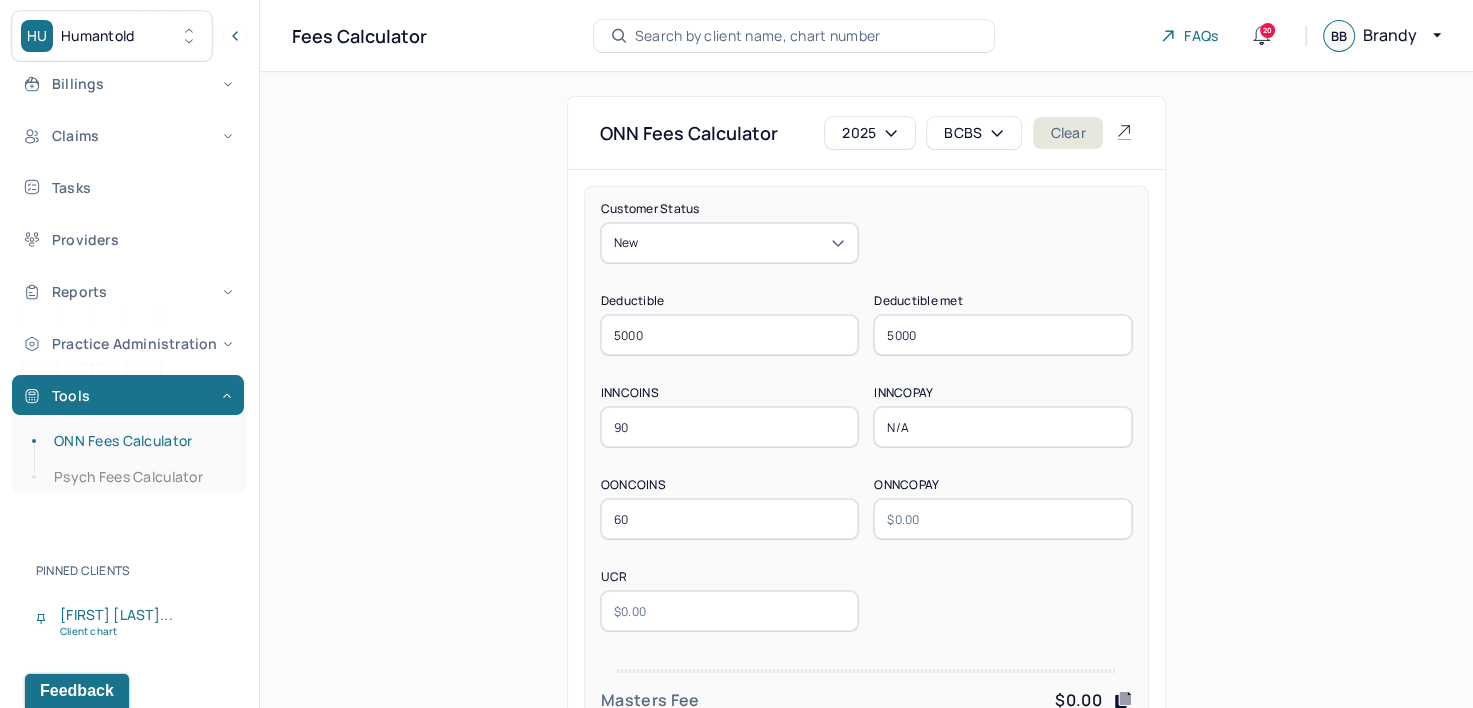type on "60" 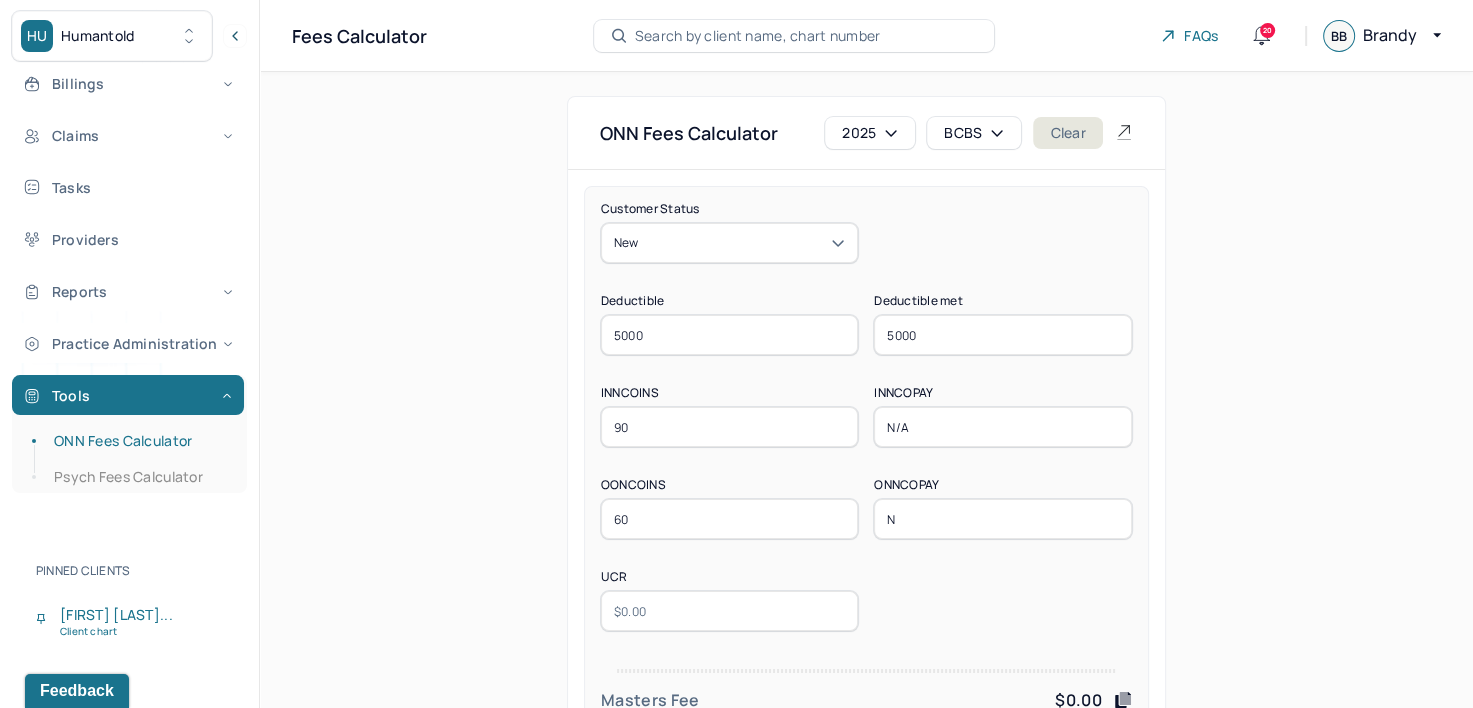 type on "N/A" 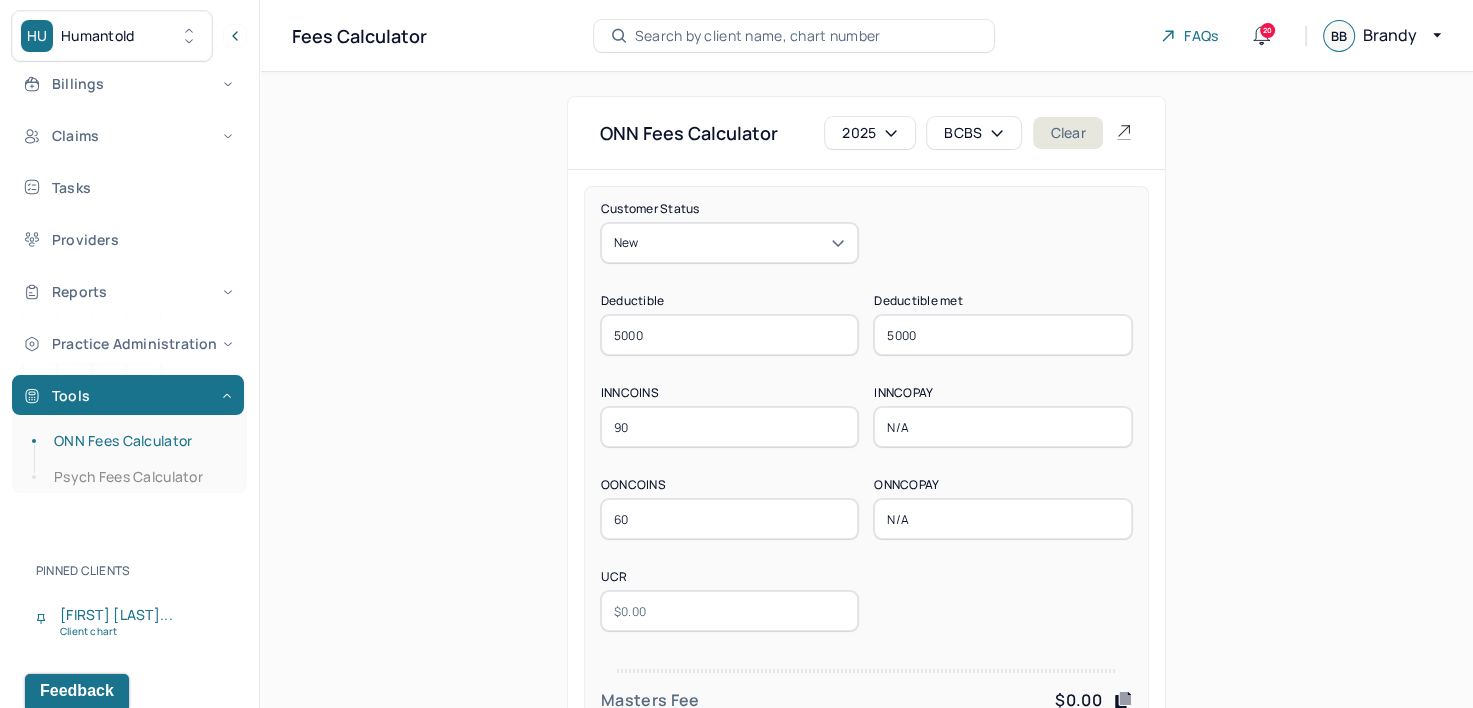 click at bounding box center [730, 611] 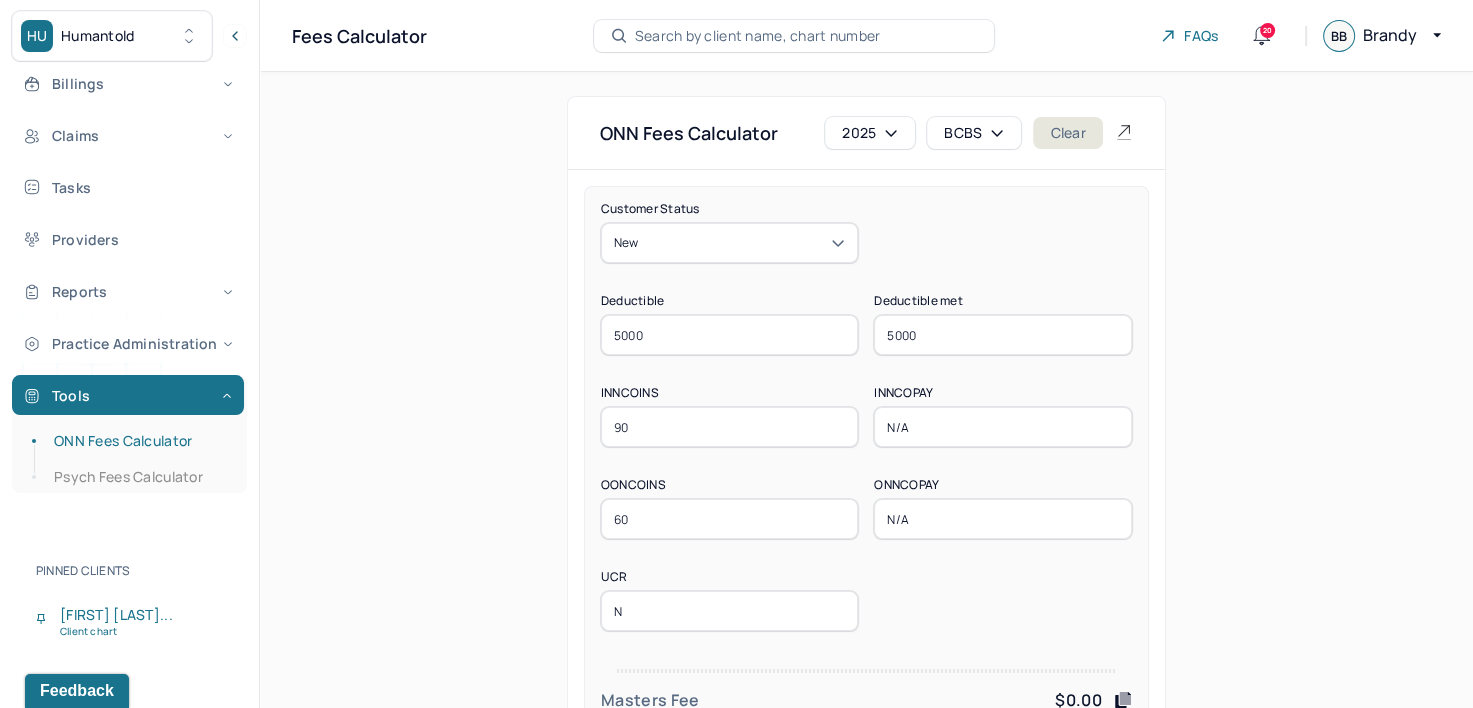 type on "N/A" 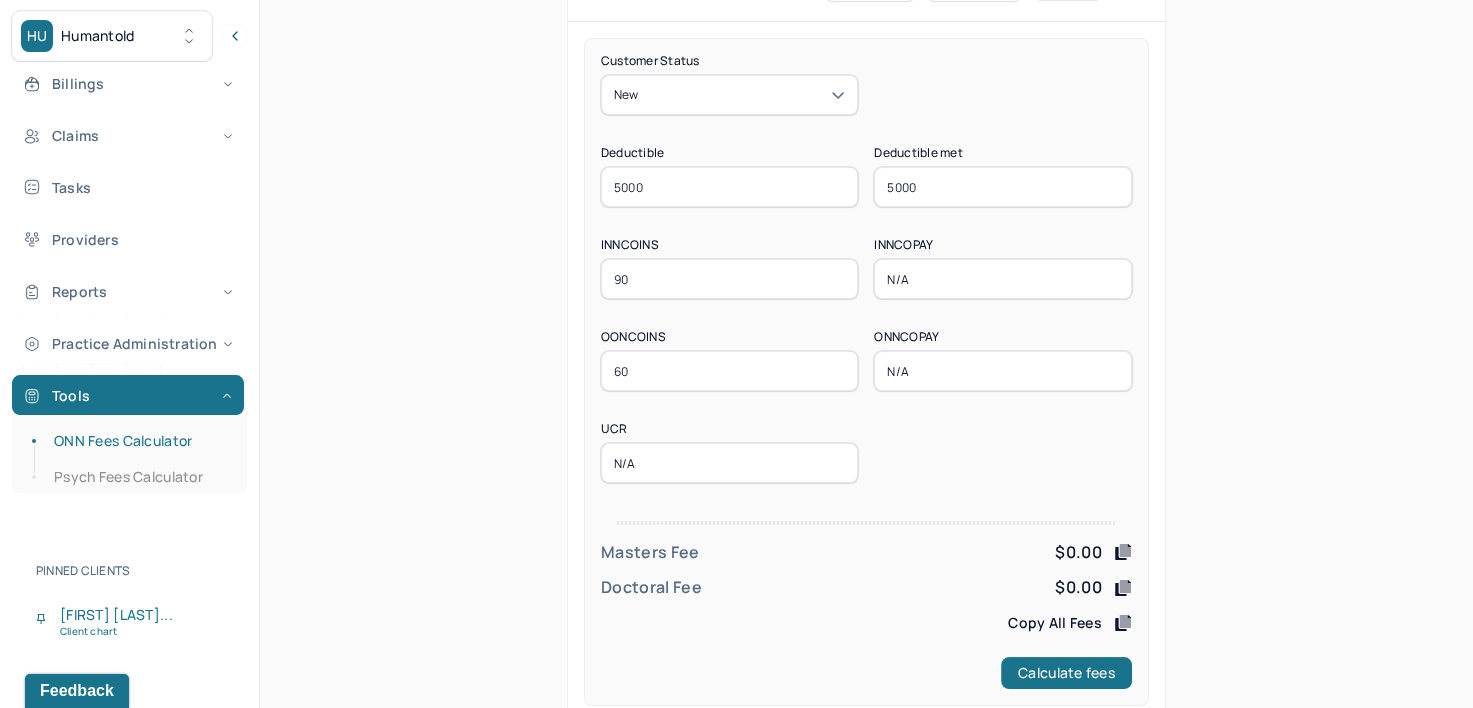 scroll, scrollTop: 186, scrollLeft: 0, axis: vertical 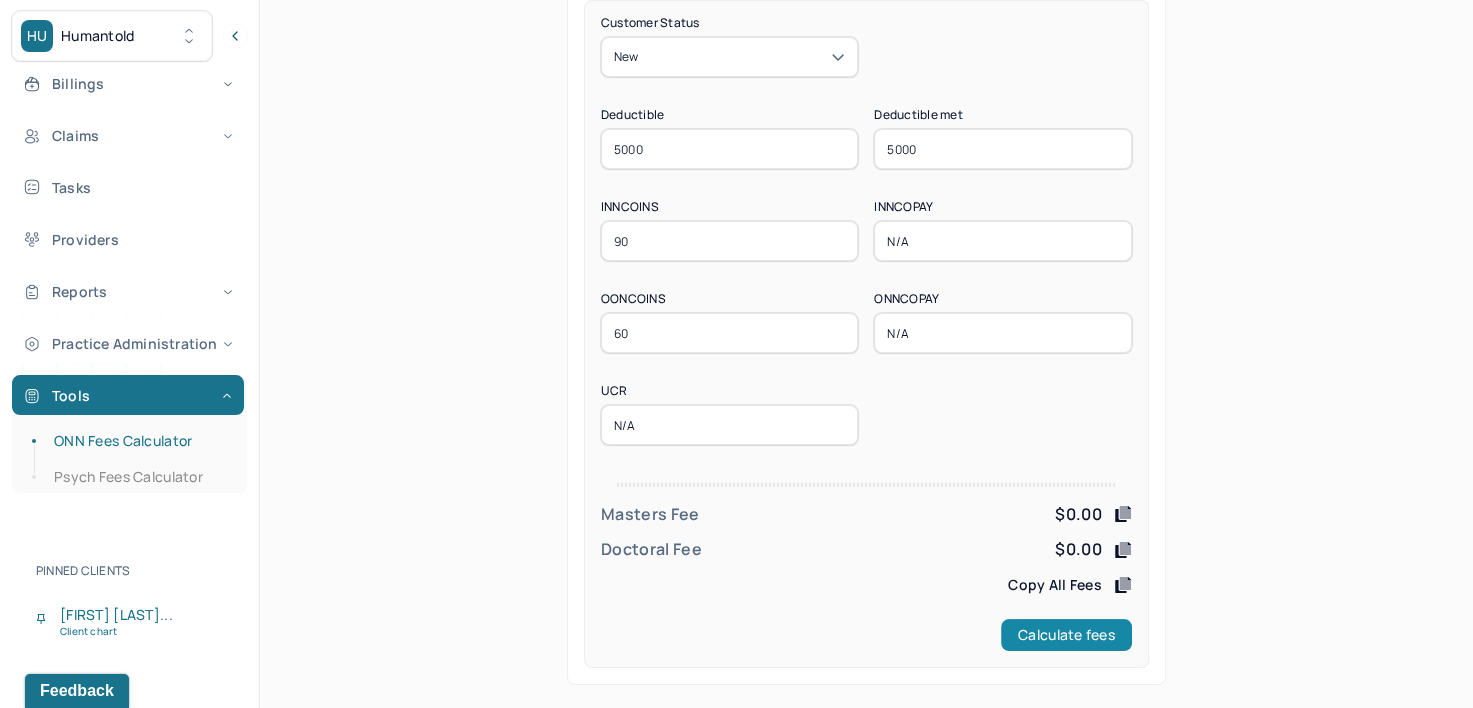 click on "Calculate fees" at bounding box center [1066, 635] 